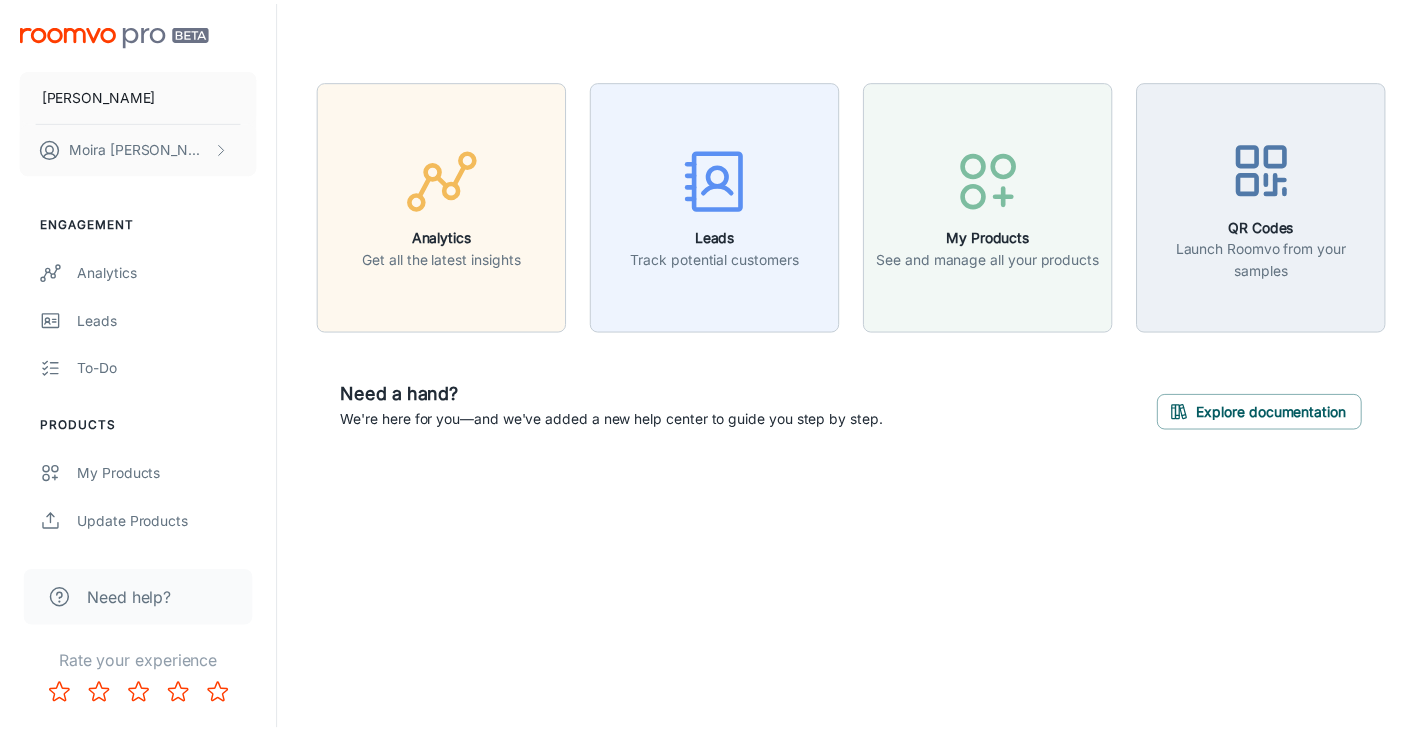 scroll, scrollTop: 0, scrollLeft: 0, axis: both 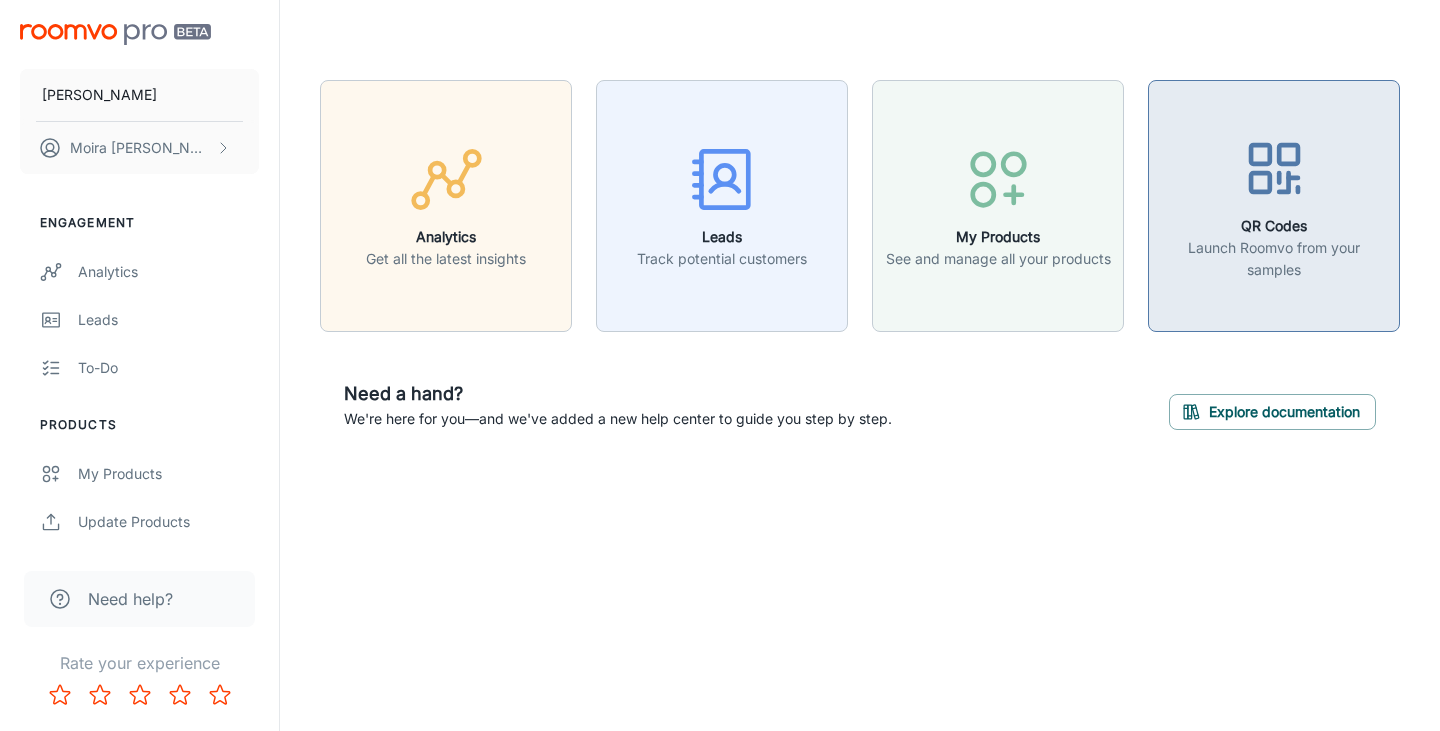 click on "Launch Roomvo from your samples" at bounding box center (1274, 259) 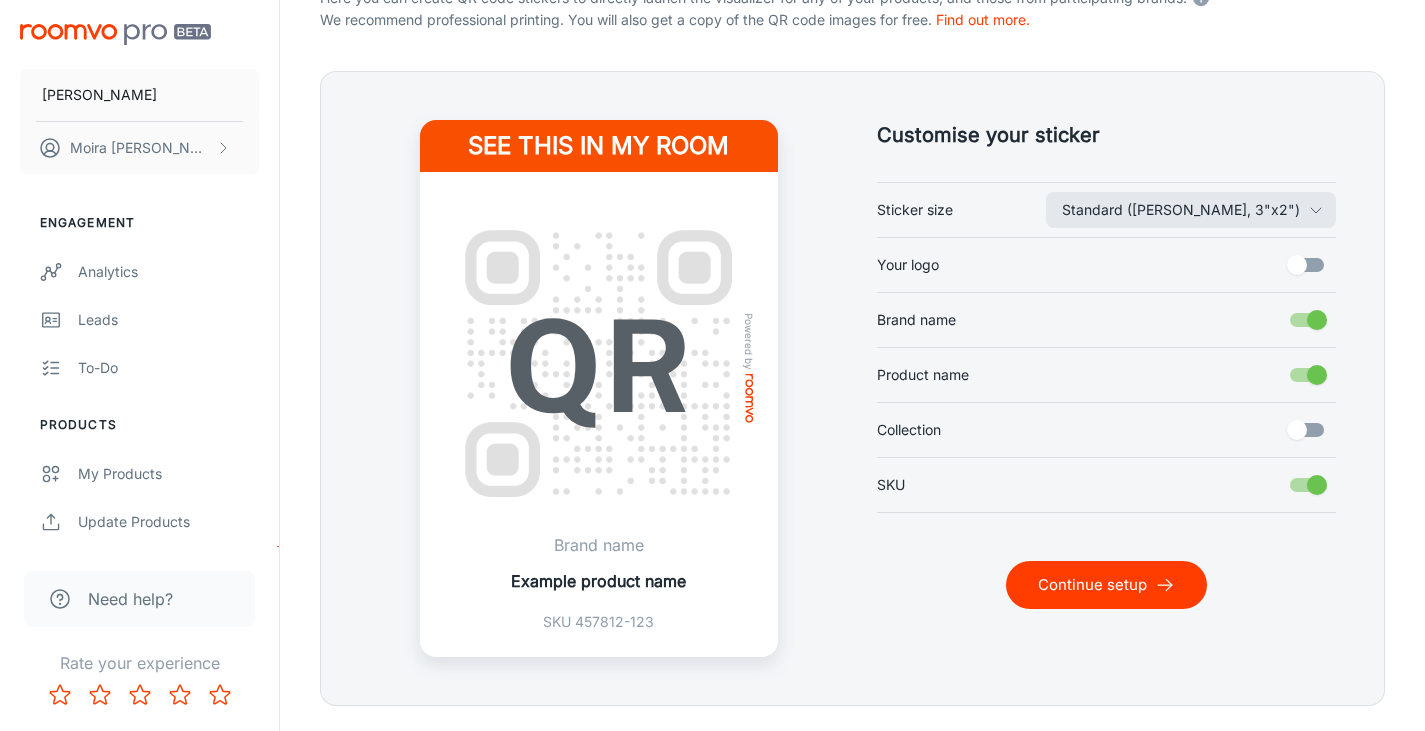 scroll, scrollTop: 411, scrollLeft: 0, axis: vertical 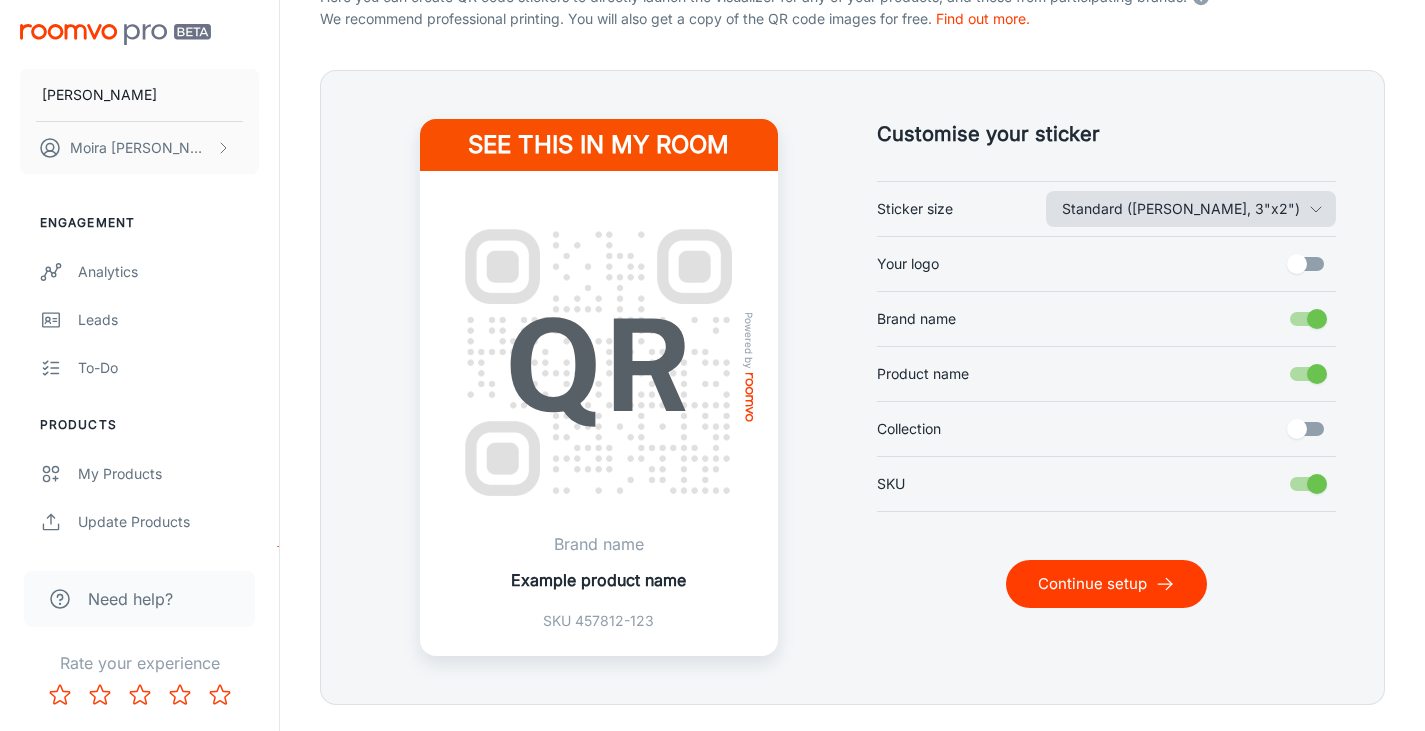 click 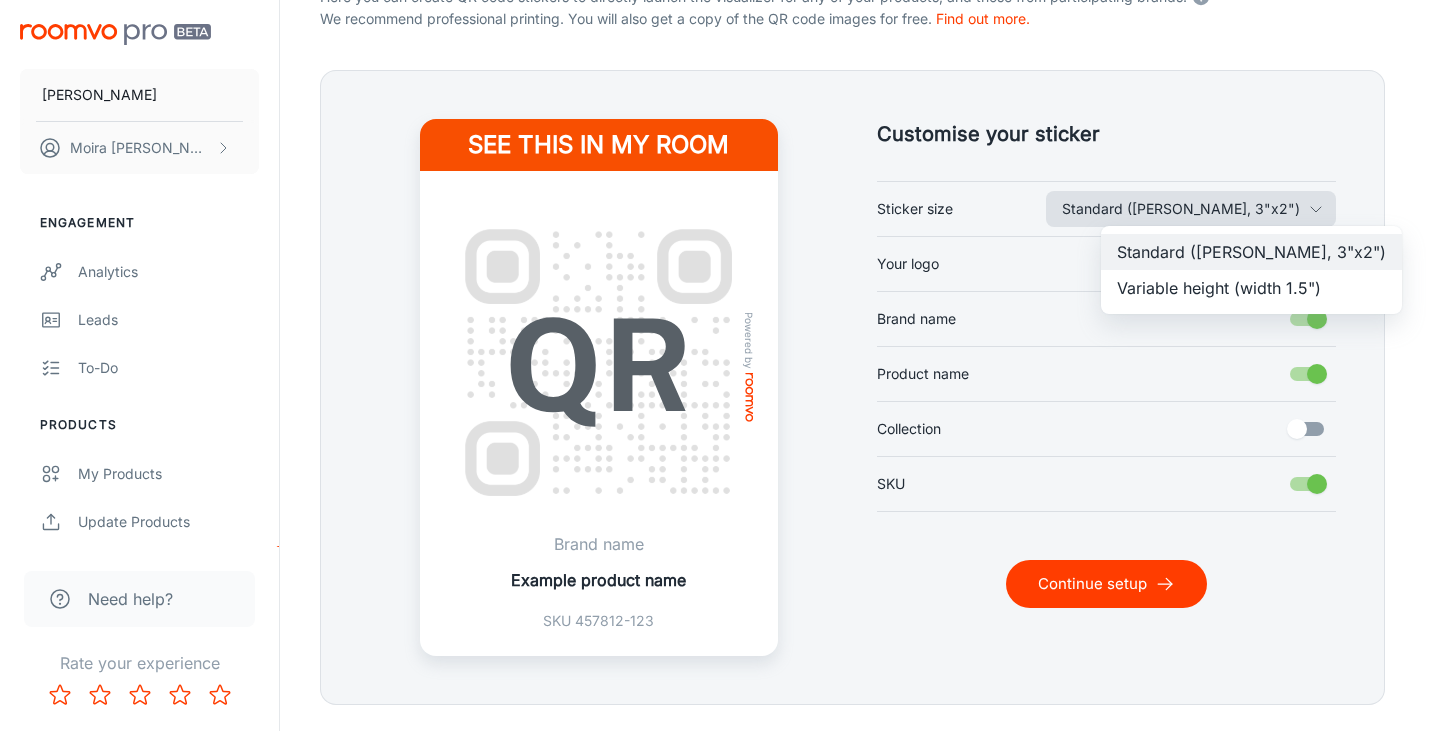 click at bounding box center [720, 365] 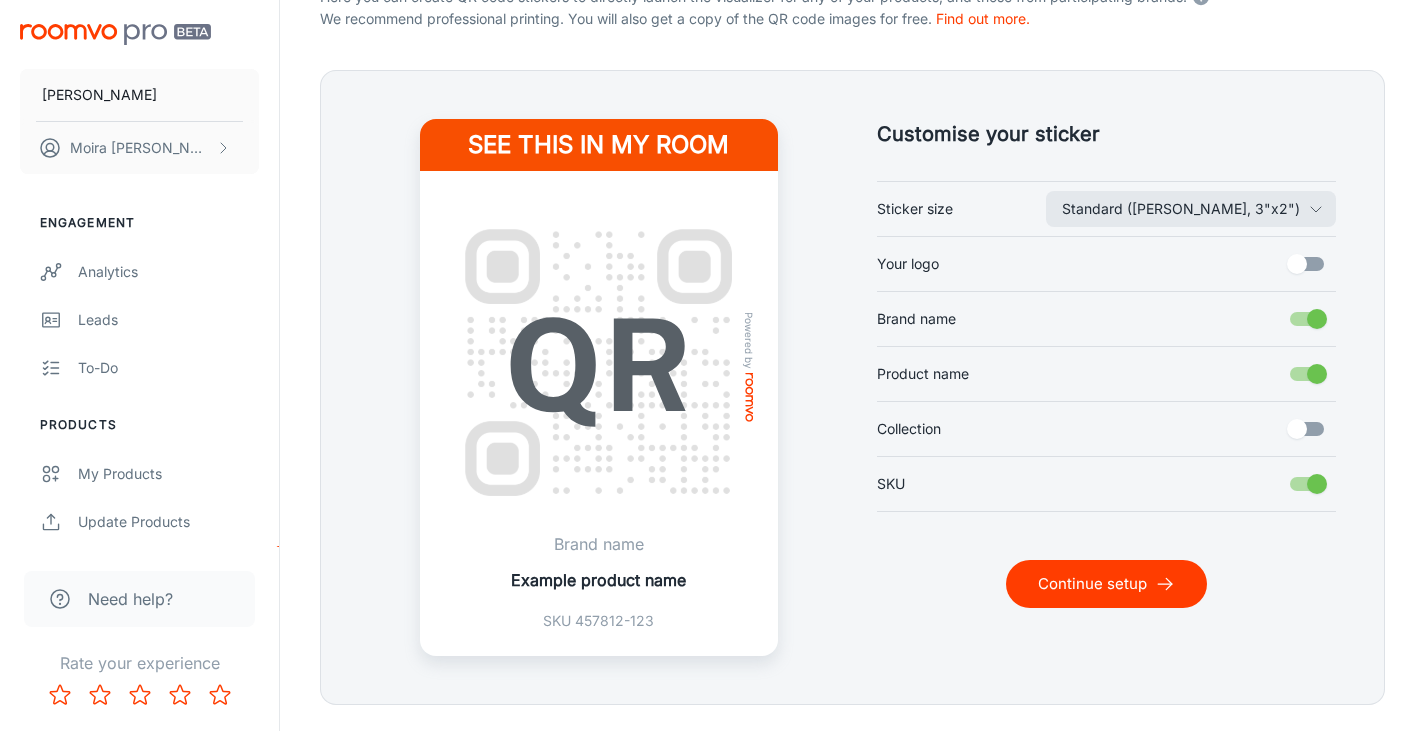 click on "Your logo" at bounding box center [1297, 264] 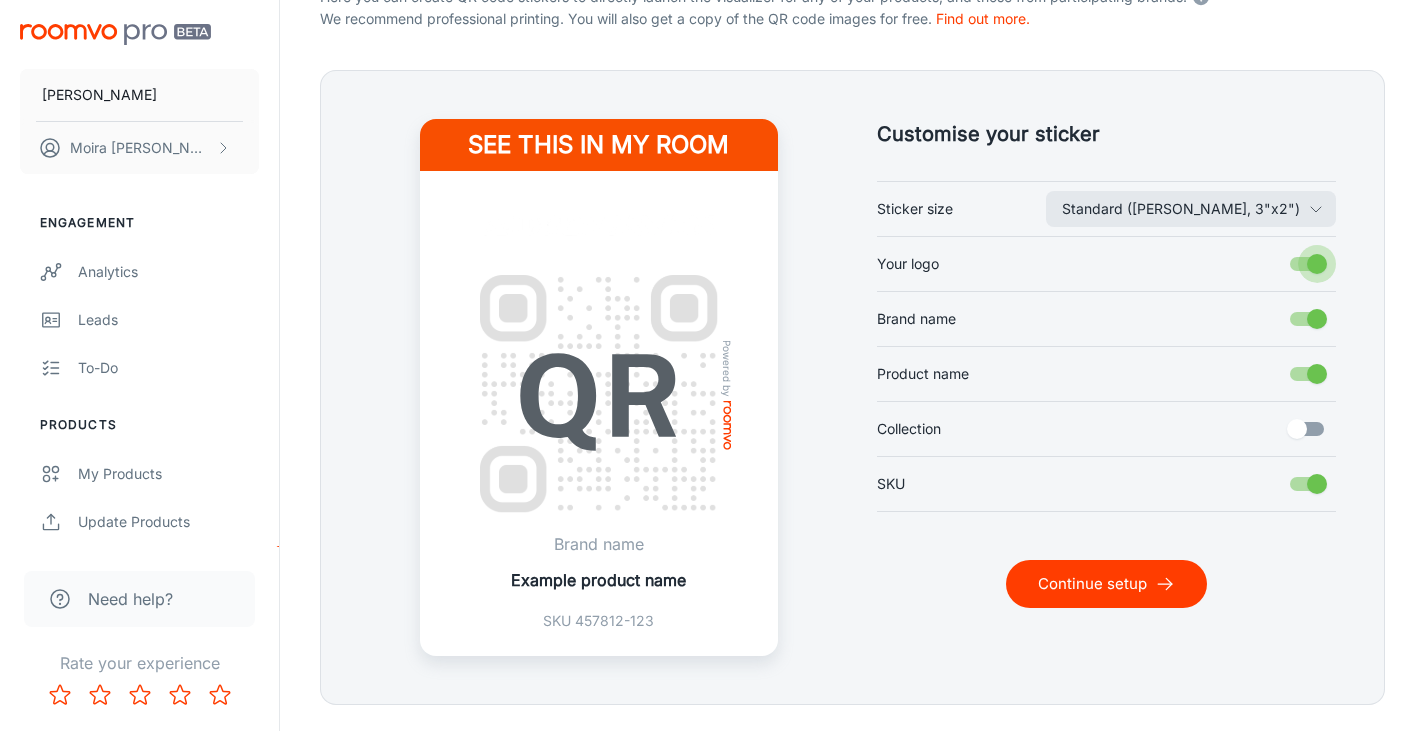 click on "Your logo" at bounding box center (1317, 264) 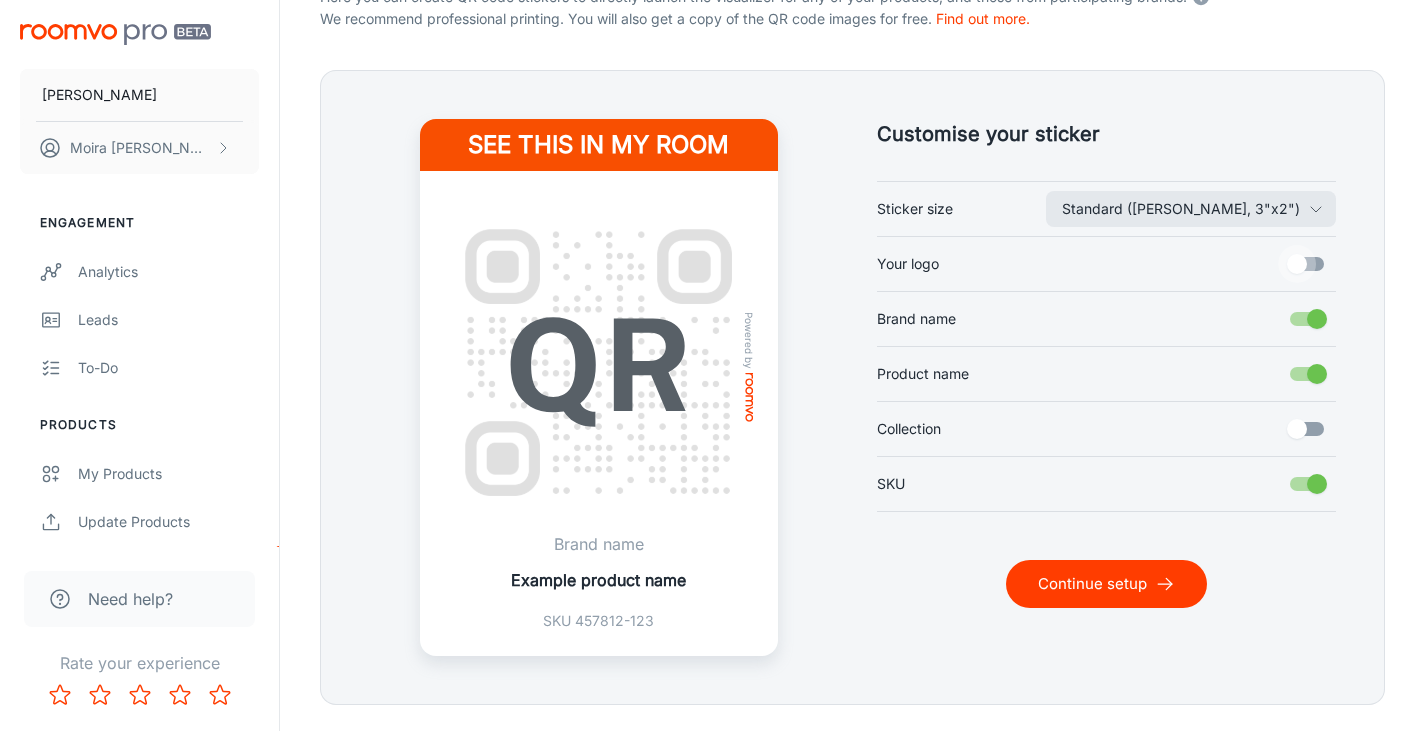 click on "Your logo" at bounding box center [1297, 264] 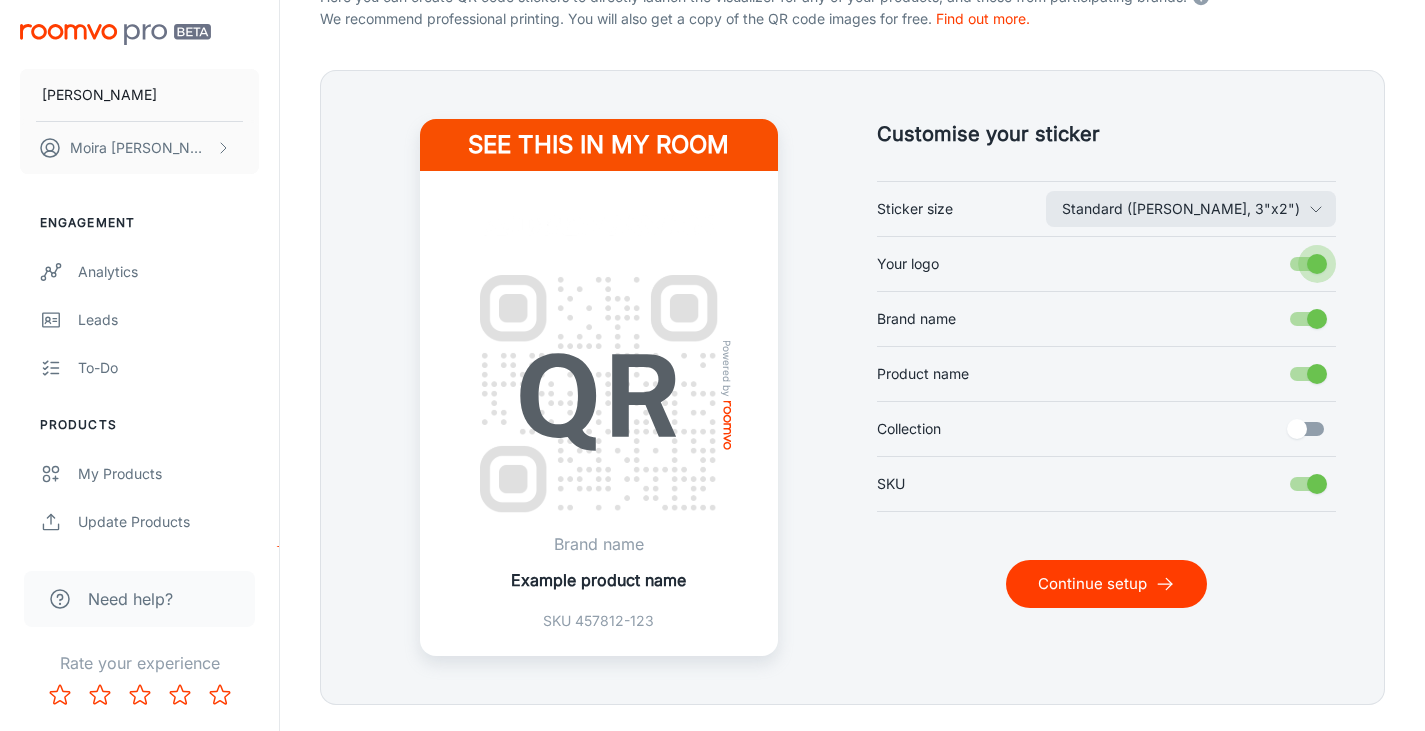 click on "Your logo" at bounding box center (1317, 264) 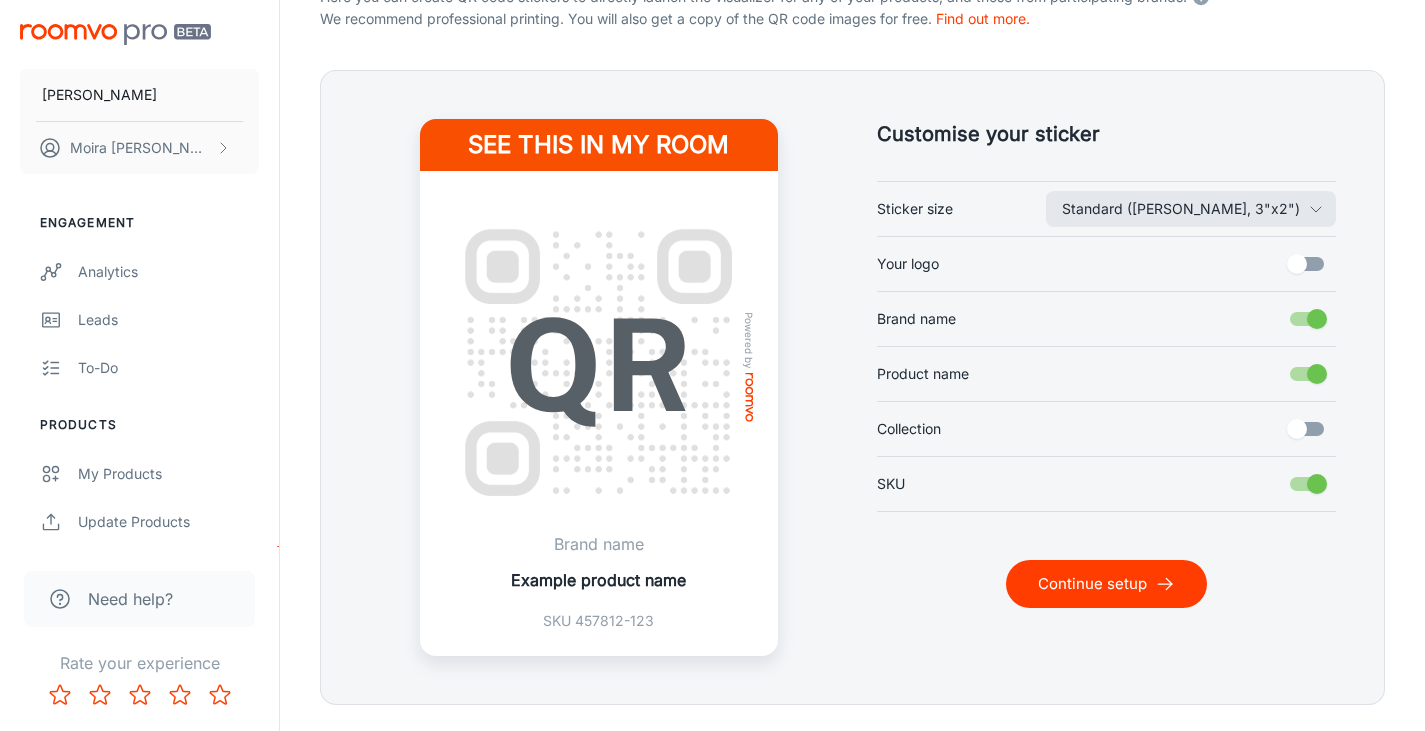click on "Brand name" at bounding box center [1317, 319] 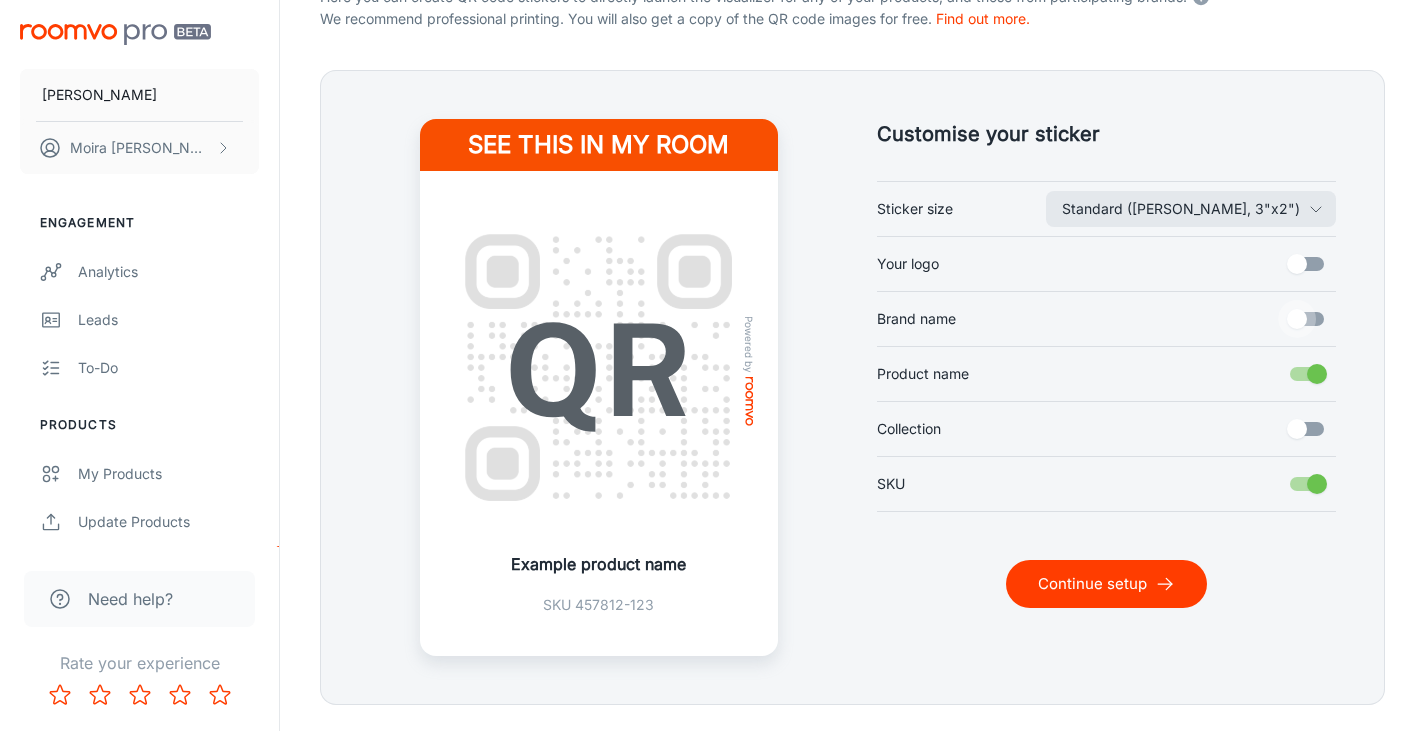 click on "Brand name" at bounding box center (1297, 319) 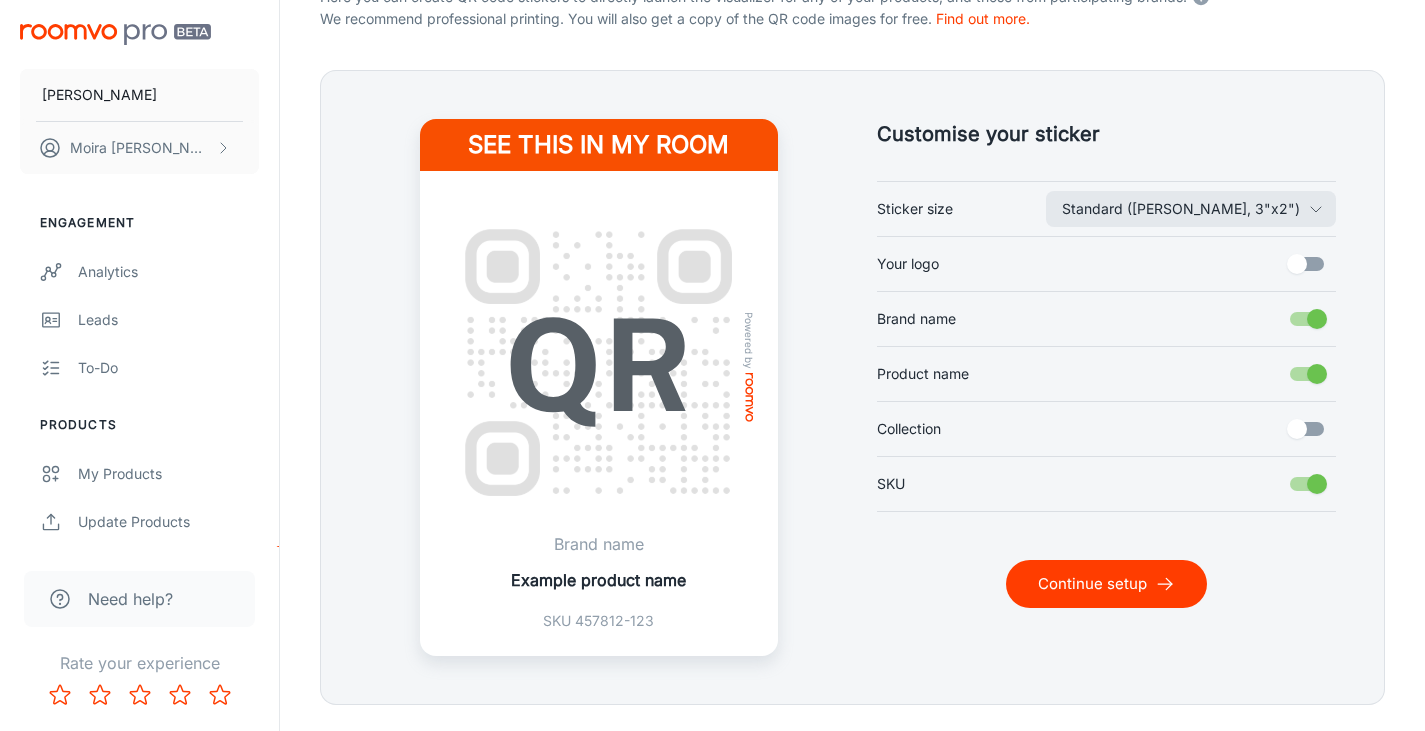 click on "Product name" at bounding box center [1317, 374] 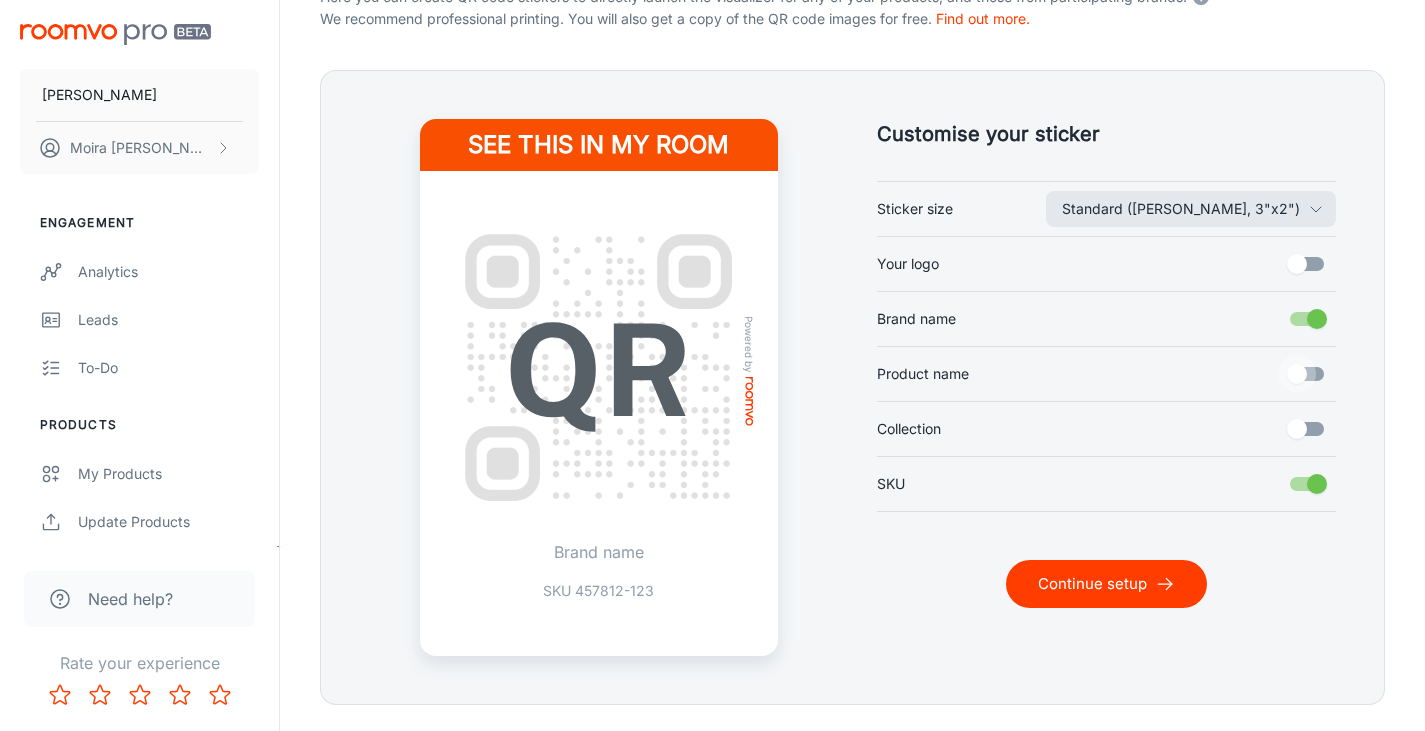 click on "Product name" at bounding box center (1297, 374) 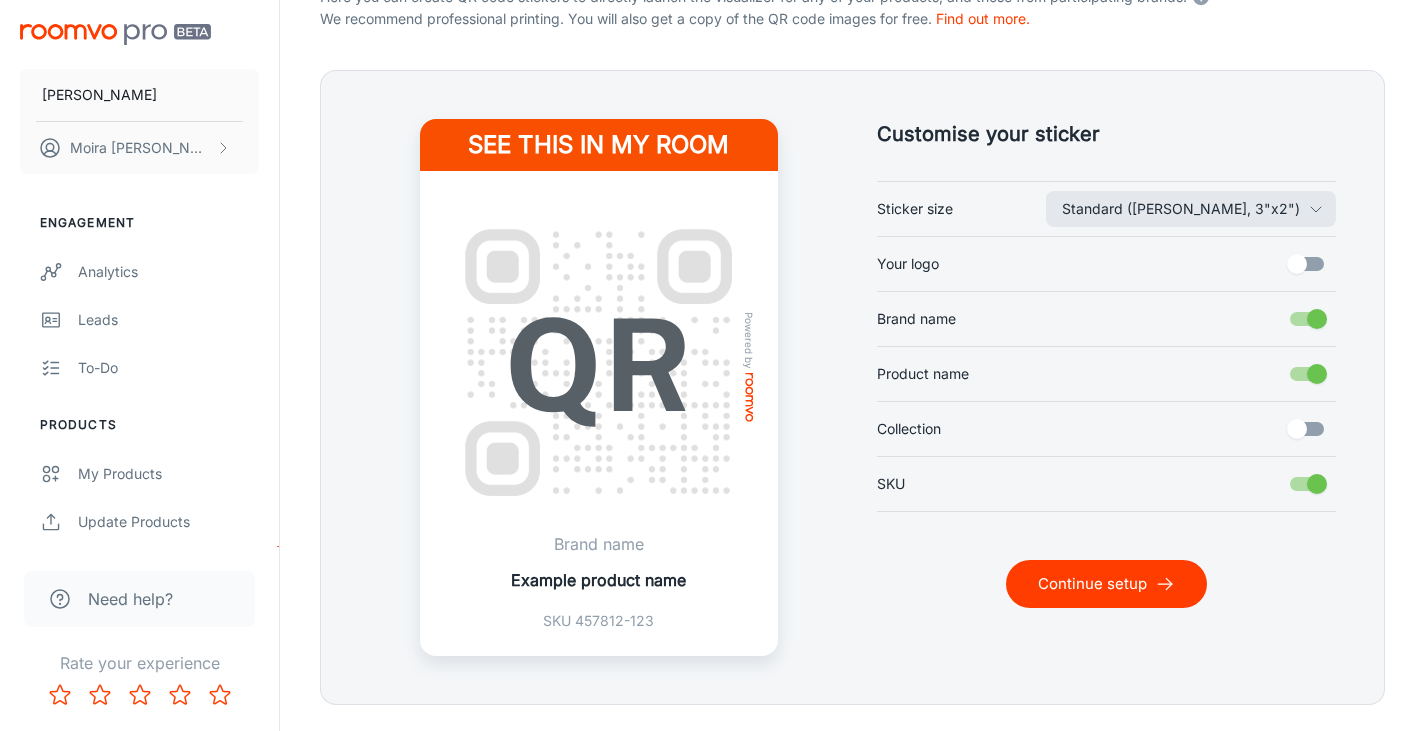 click on "Collection" at bounding box center [1297, 429] 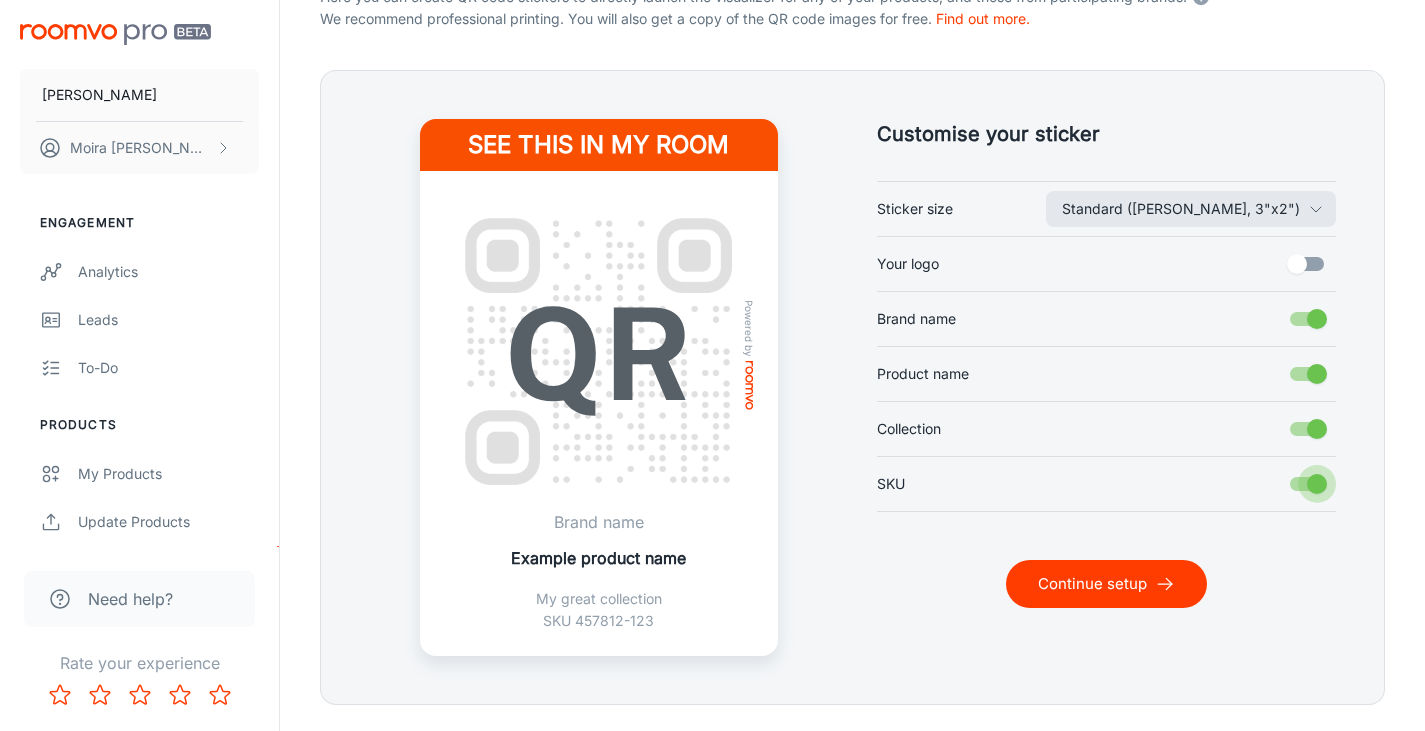 click on "SKU" at bounding box center [1317, 484] 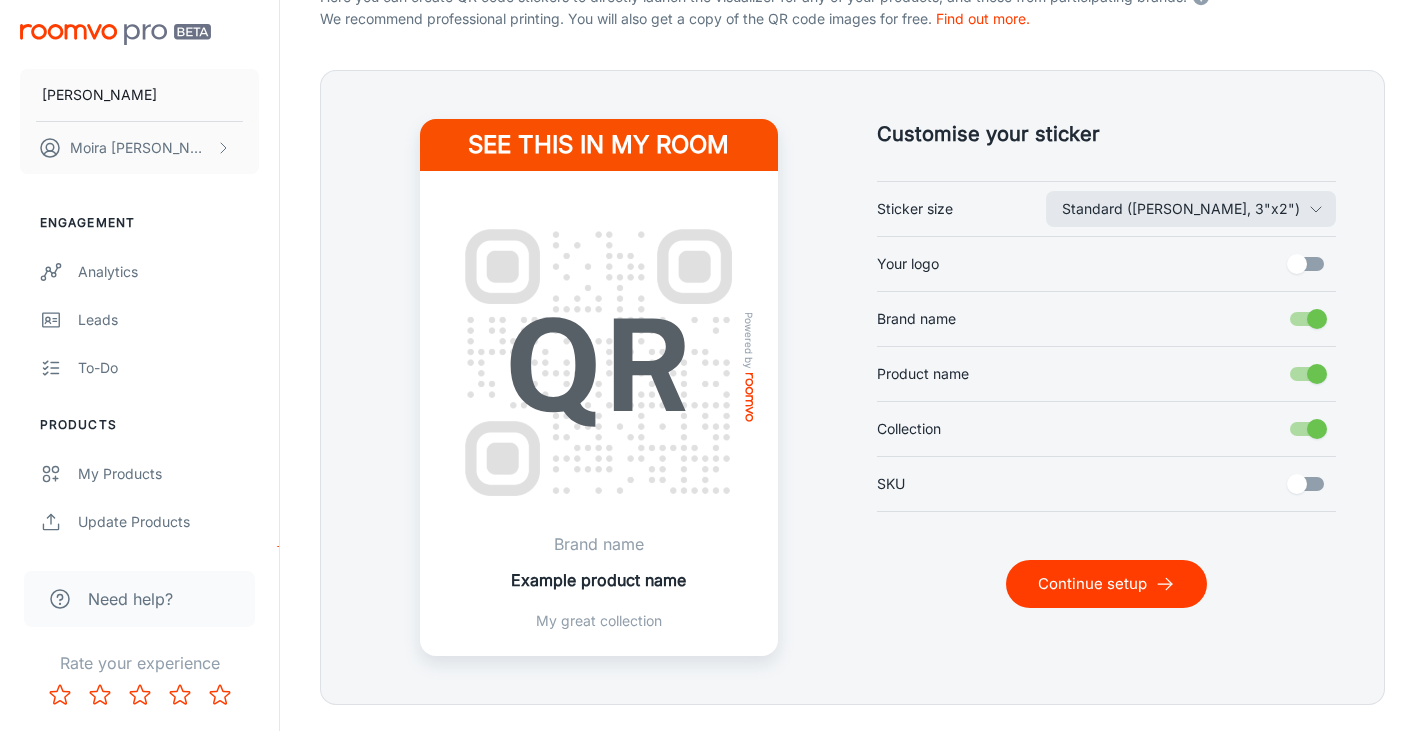 click on "See this in my room" at bounding box center [599, 145] 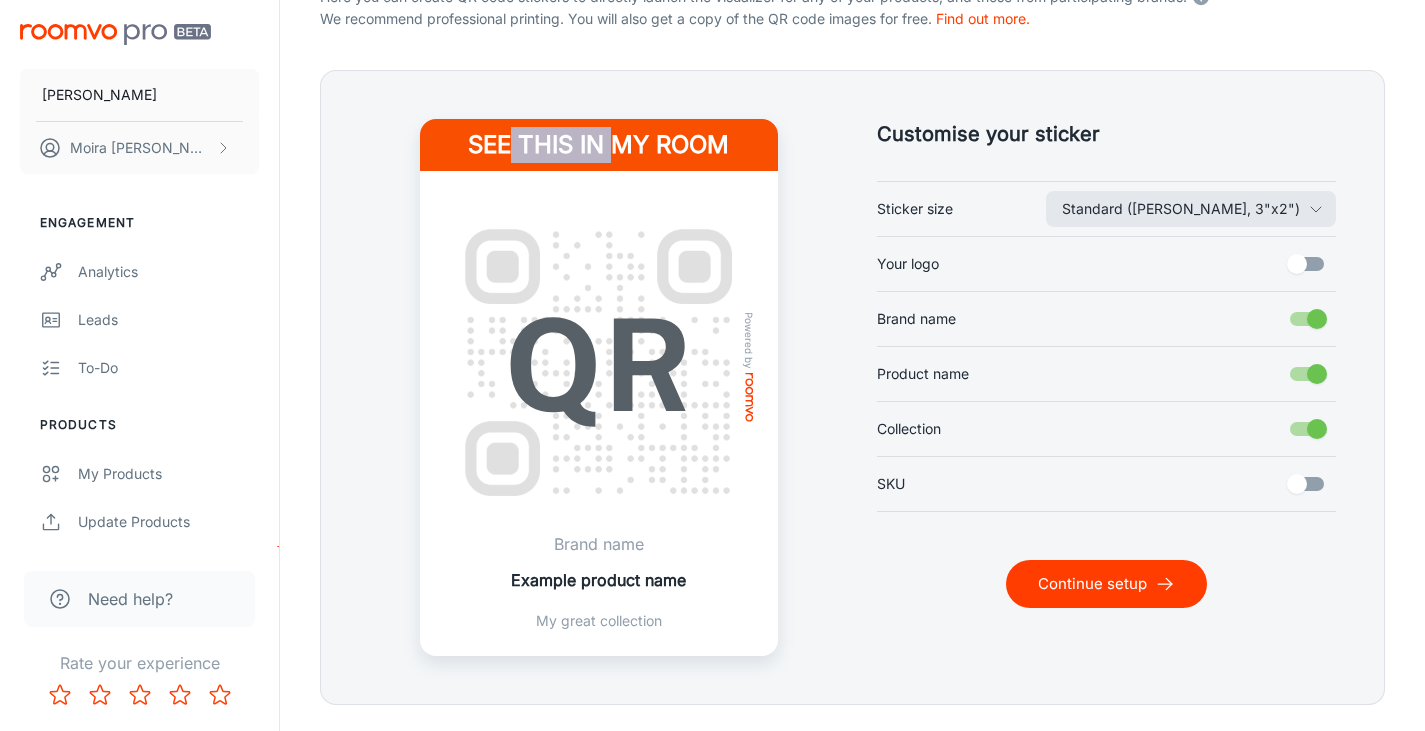 drag, startPoint x: 614, startPoint y: 141, endPoint x: 506, endPoint y: 133, distance: 108.29589 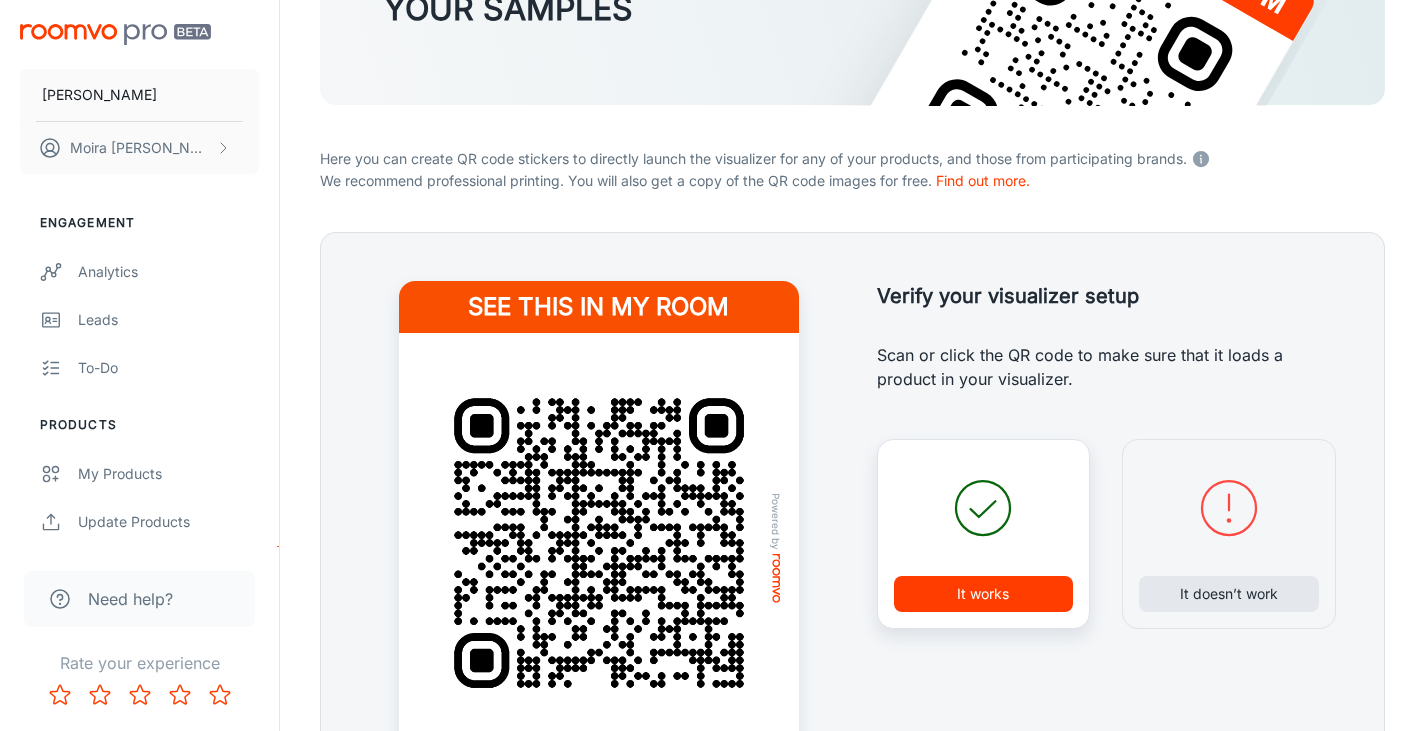 scroll, scrollTop: 527, scrollLeft: 0, axis: vertical 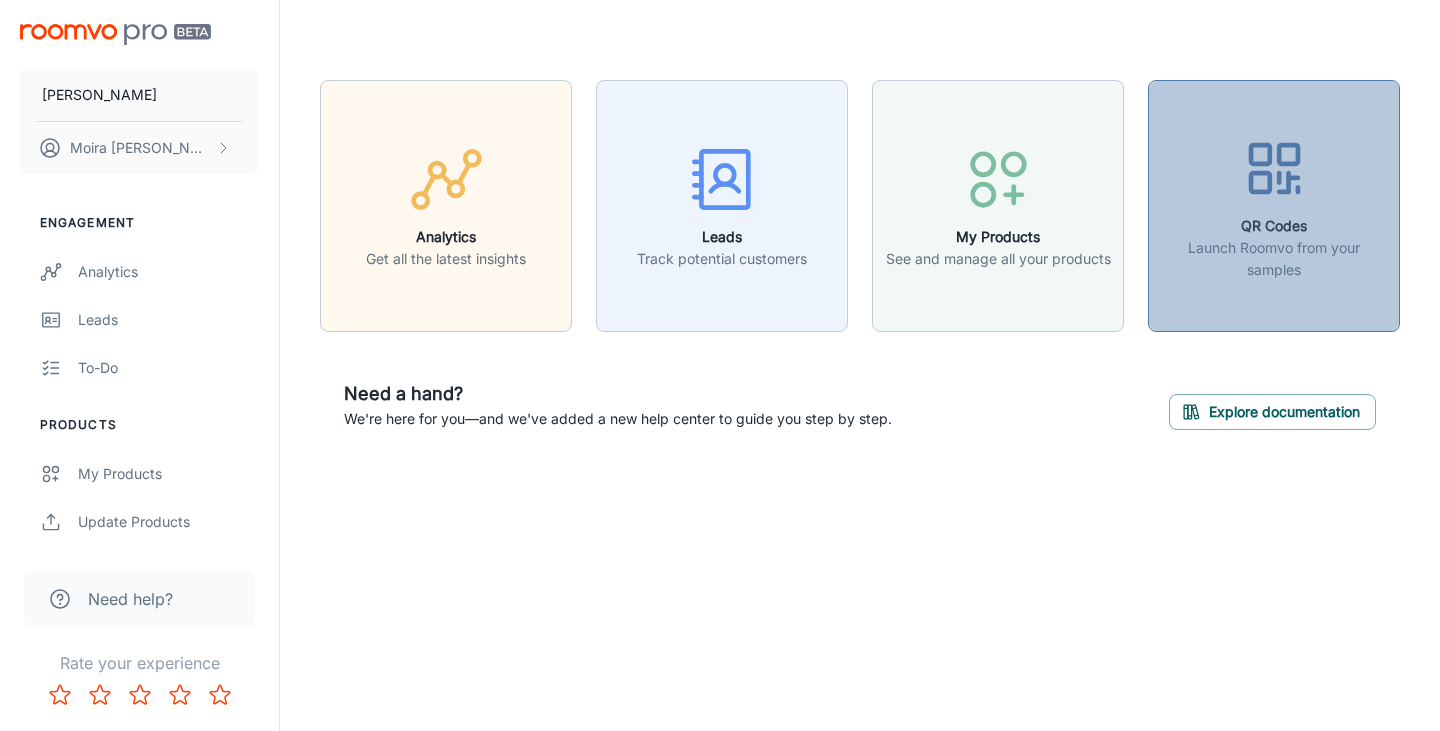 click on "Launch Roomvo from your samples" at bounding box center (1274, 259) 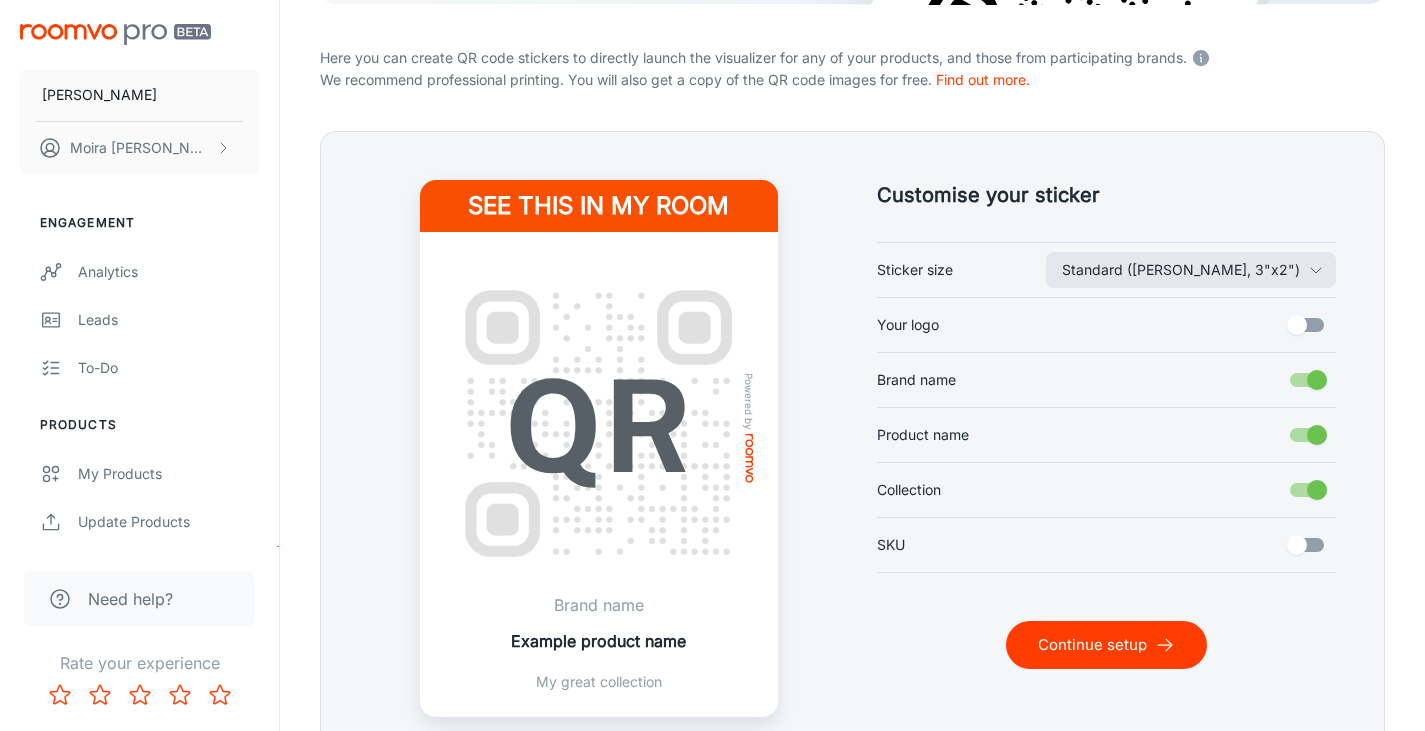 scroll, scrollTop: 351, scrollLeft: 0, axis: vertical 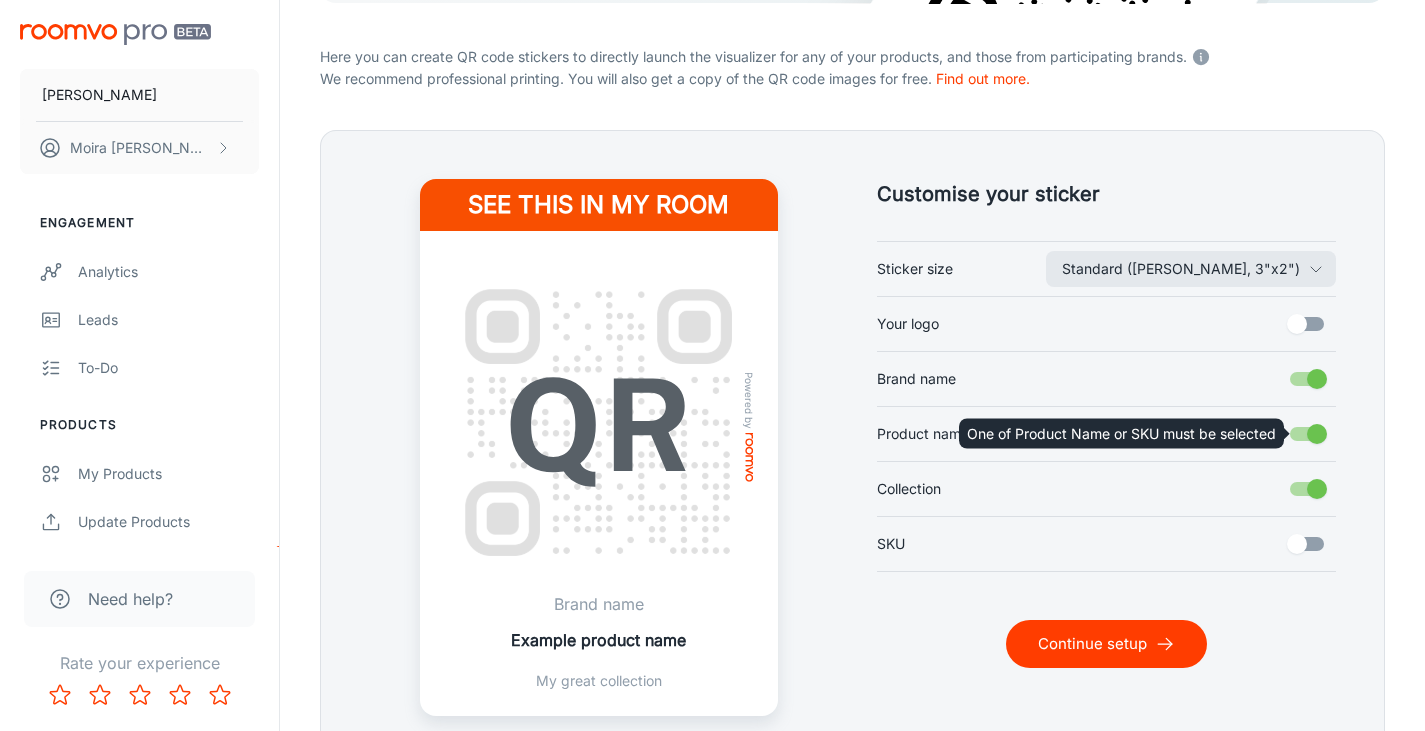 click on "Product name" at bounding box center [1317, 434] 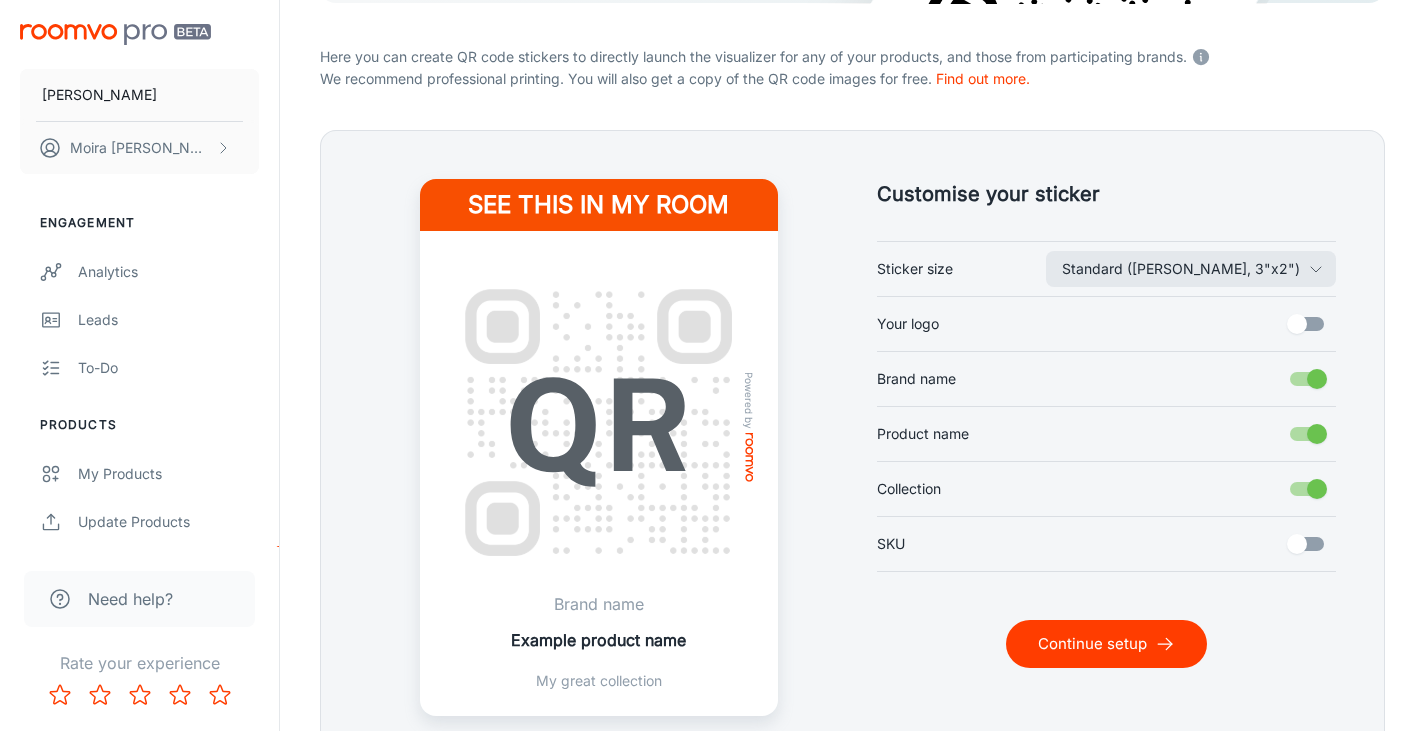 click on "Your logo" at bounding box center (1297, 324) 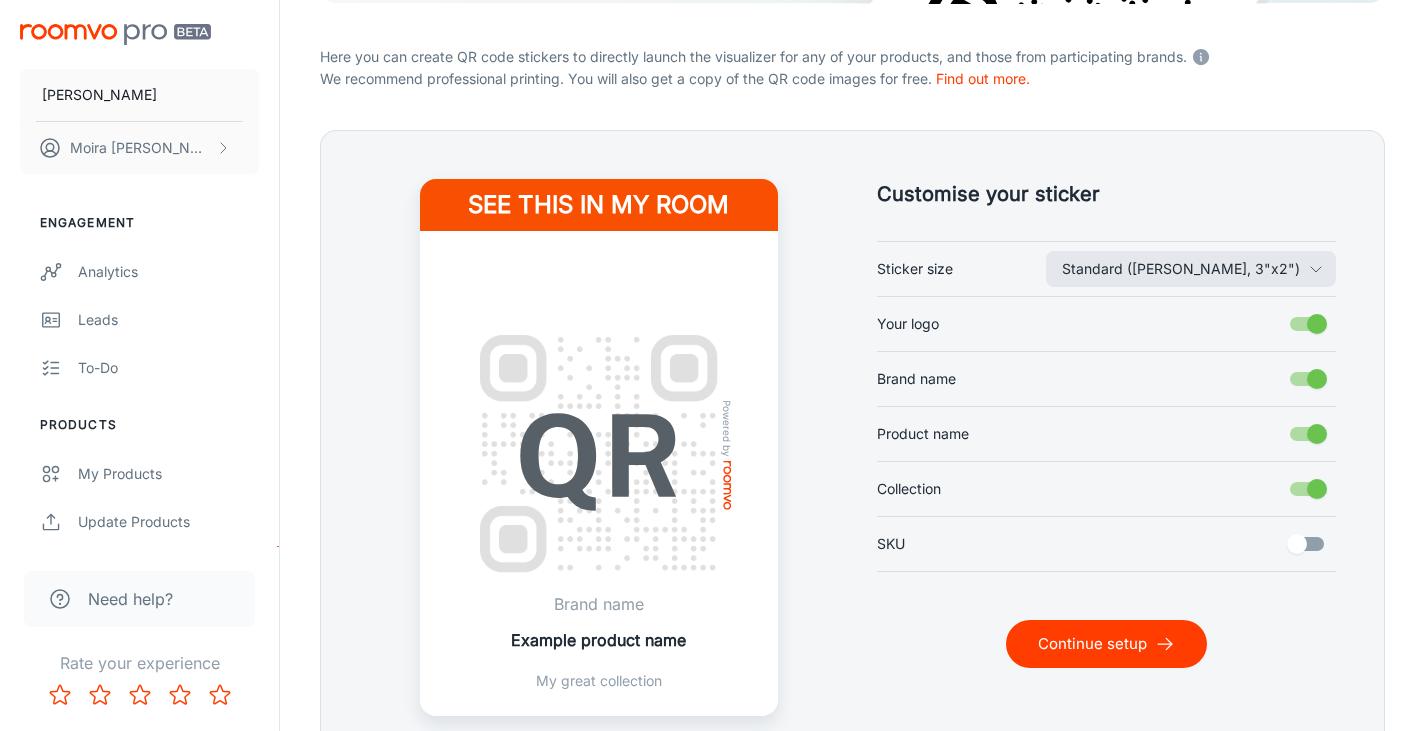 click on "SKU" at bounding box center [1297, 544] 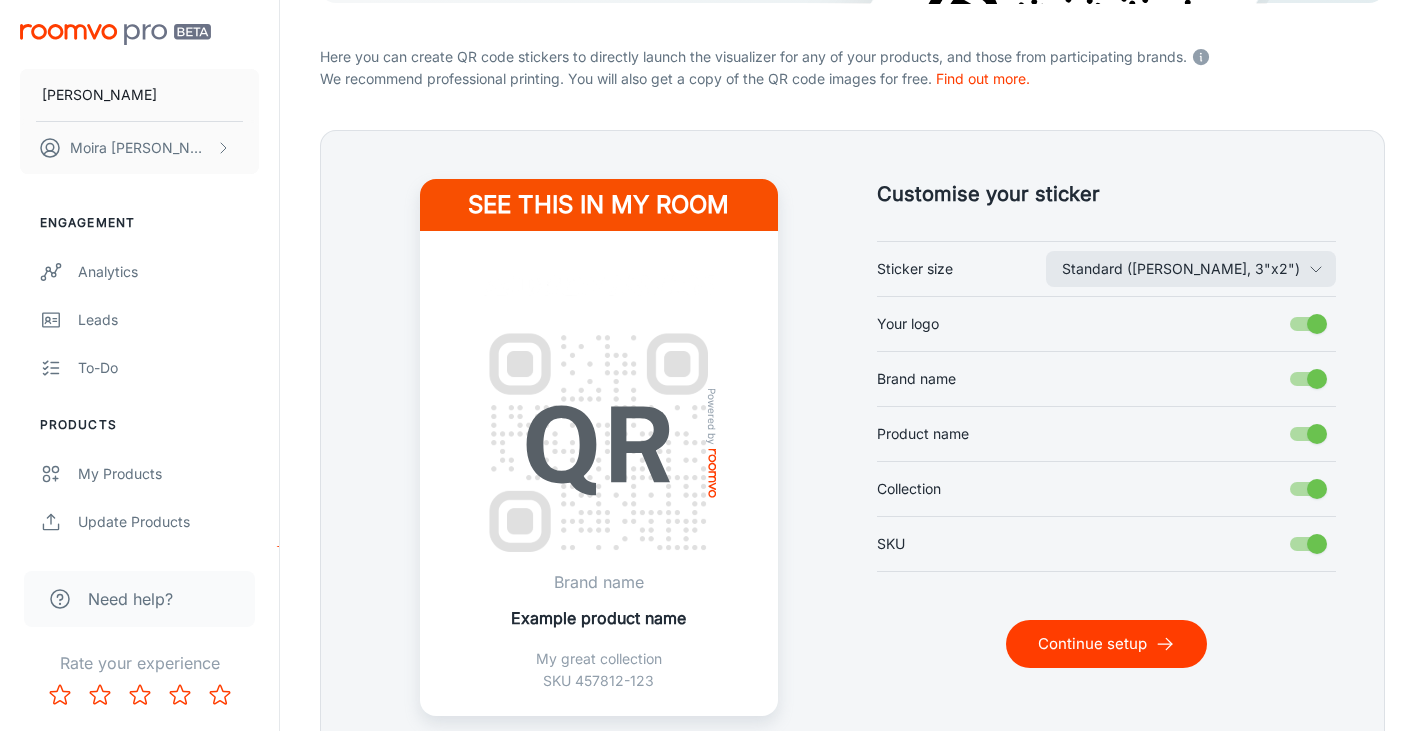 click on "Product name" at bounding box center (1317, 434) 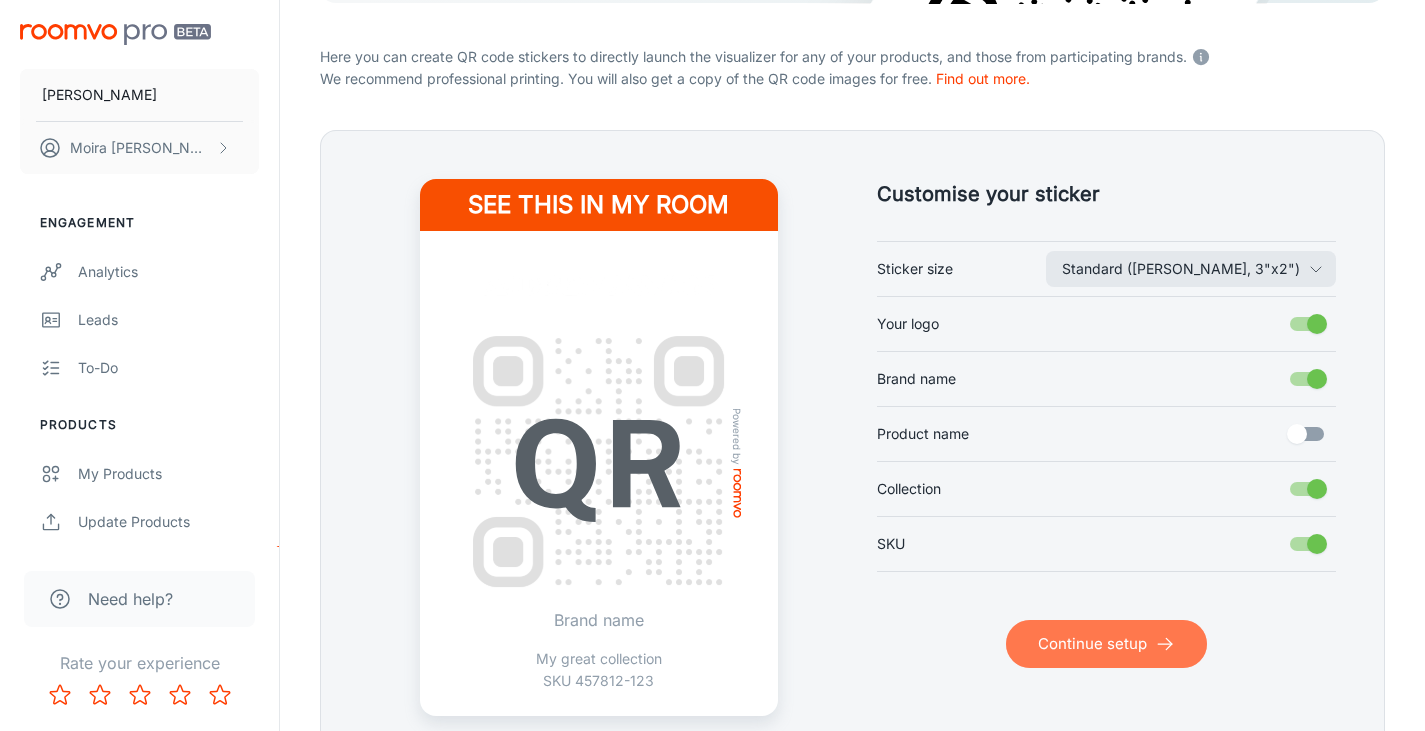 click on "Continue setup" at bounding box center [1106, 644] 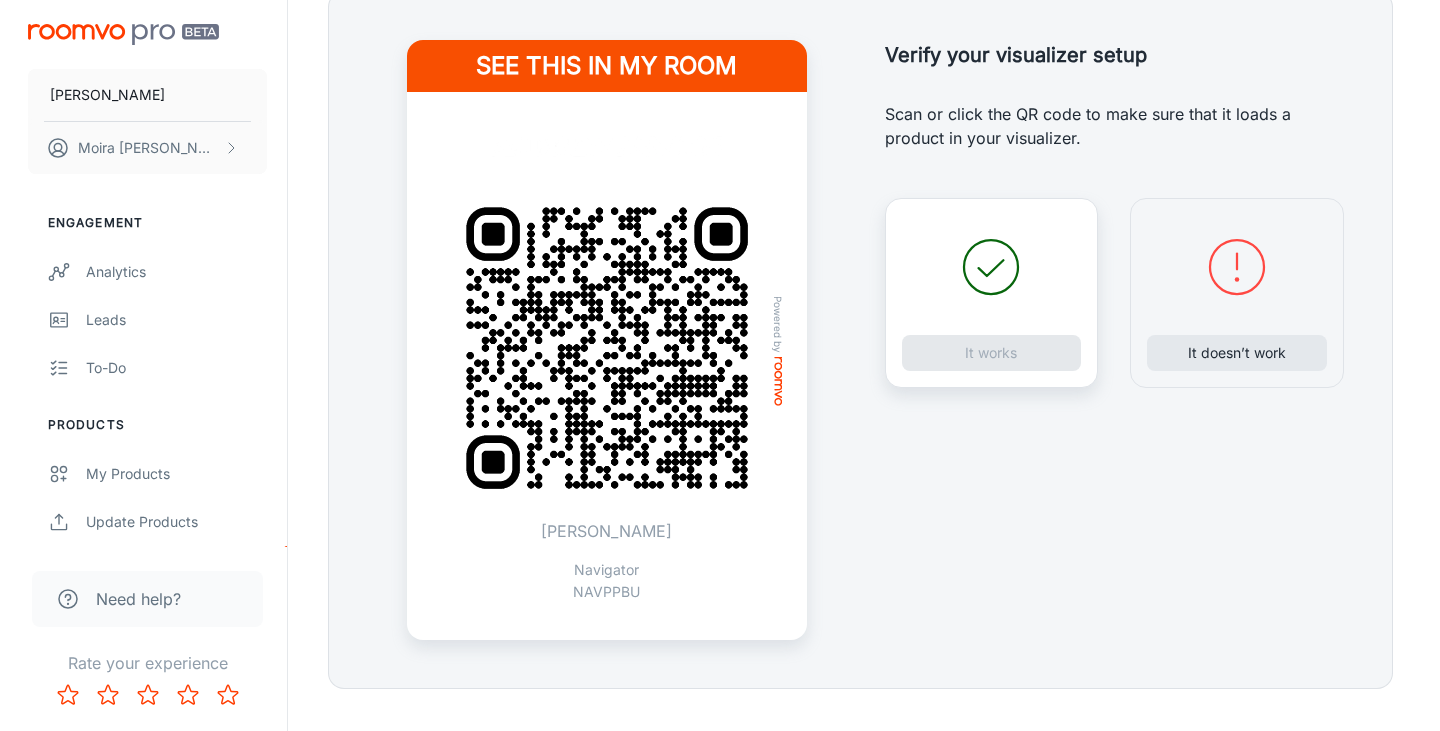 scroll, scrollTop: 490, scrollLeft: 0, axis: vertical 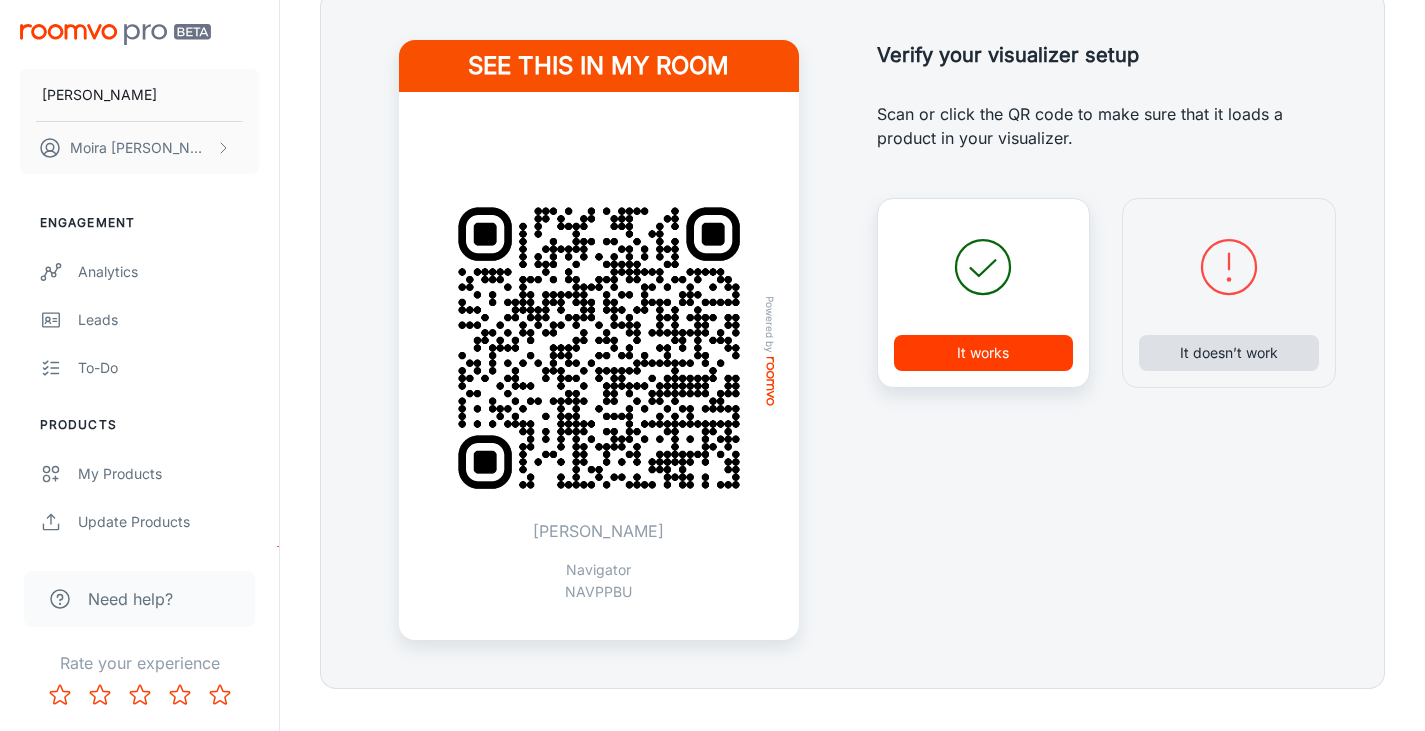 click on "It doesn’t work" at bounding box center [1229, 293] 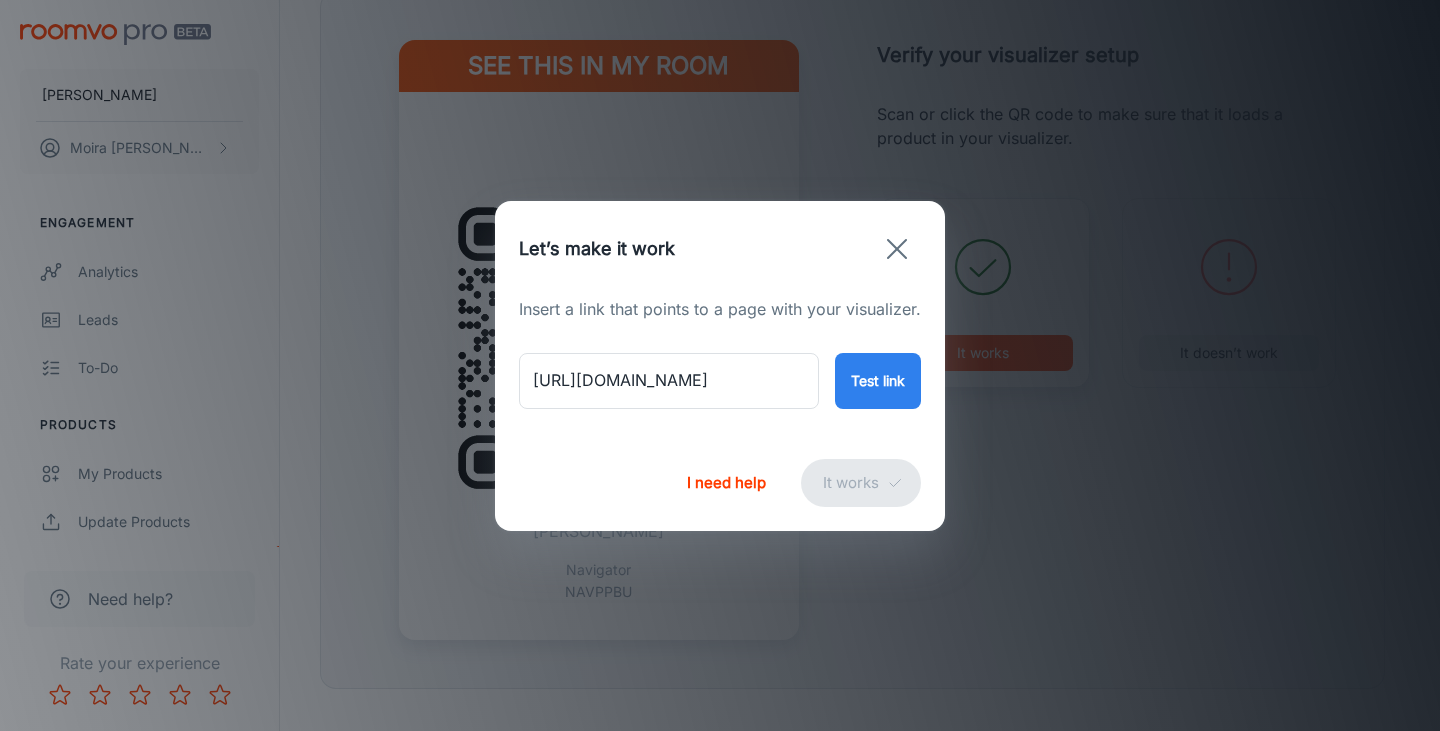 click 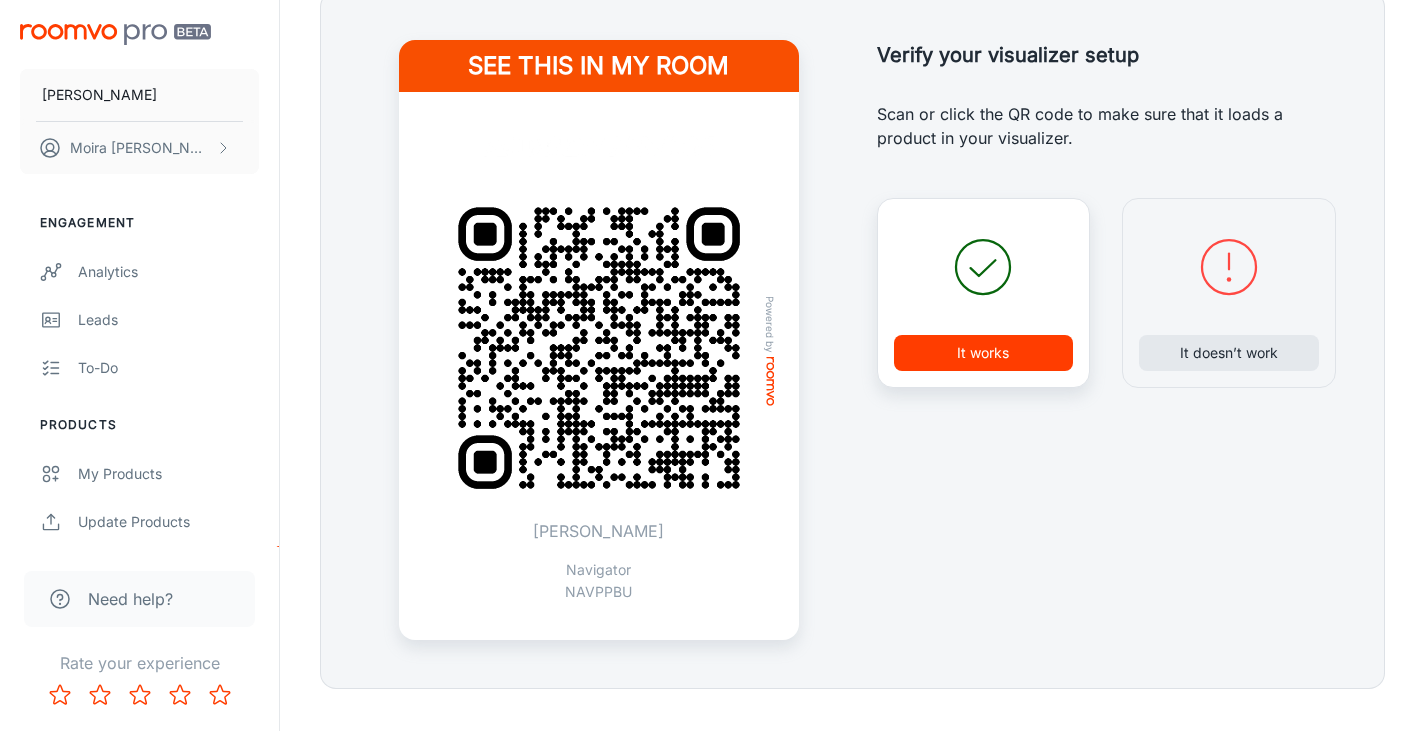 type 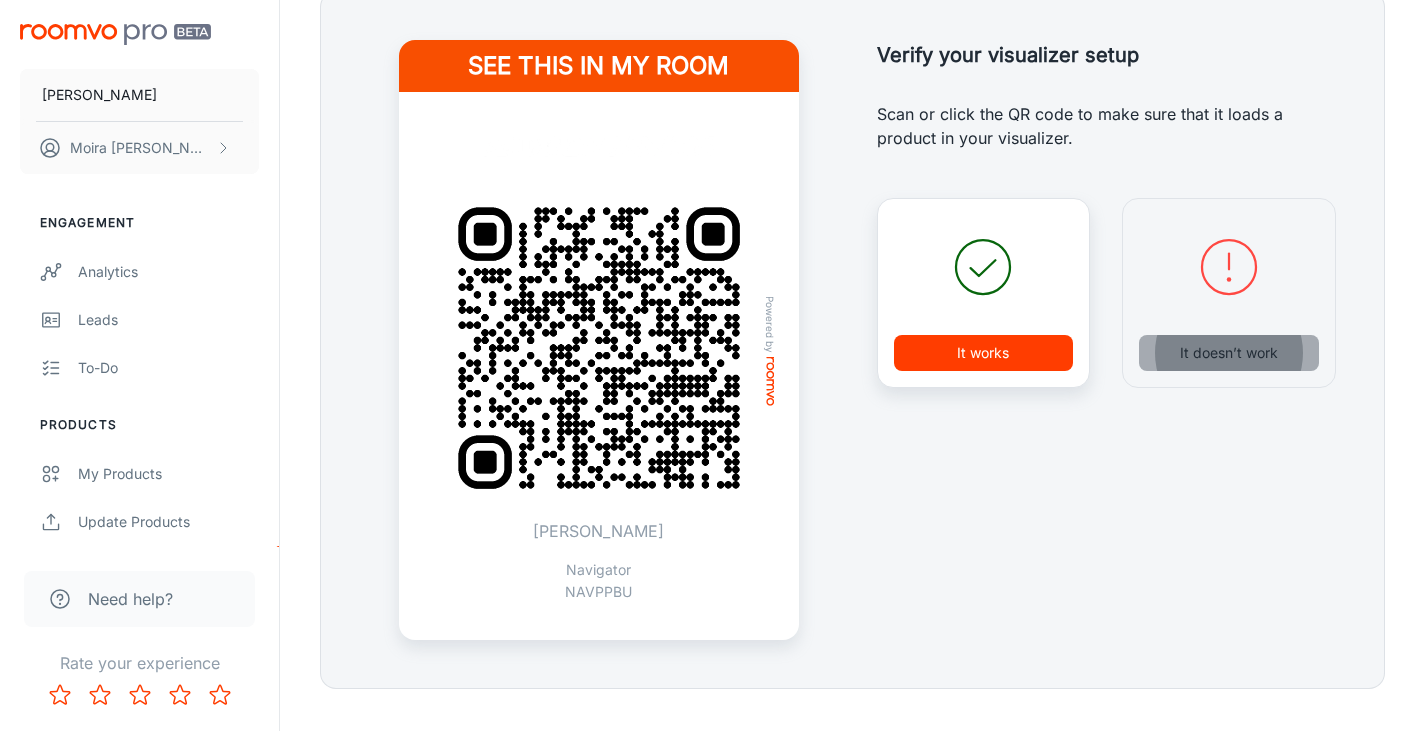 click on "It doesn’t work" at bounding box center (1229, 353) 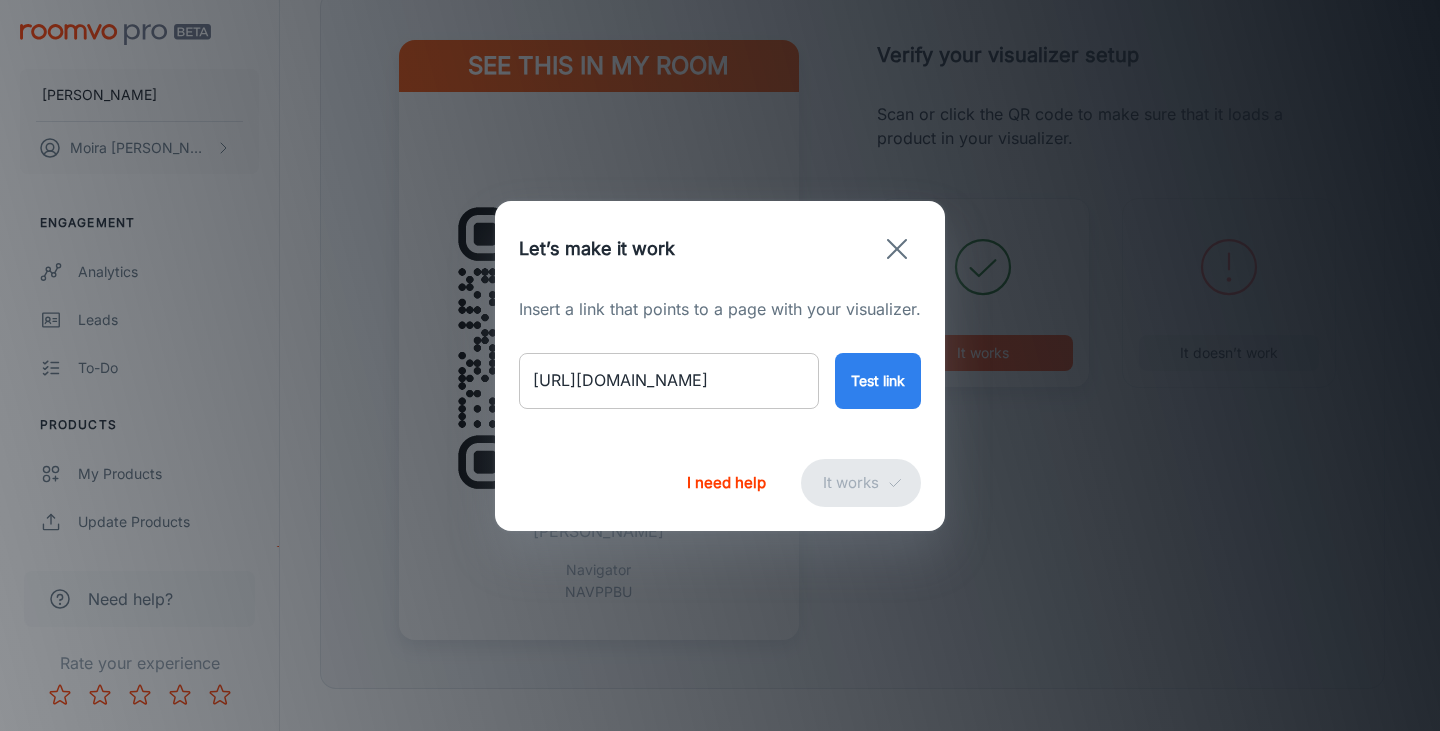 click on "[URL][DOMAIN_NAME]" at bounding box center [669, 381] 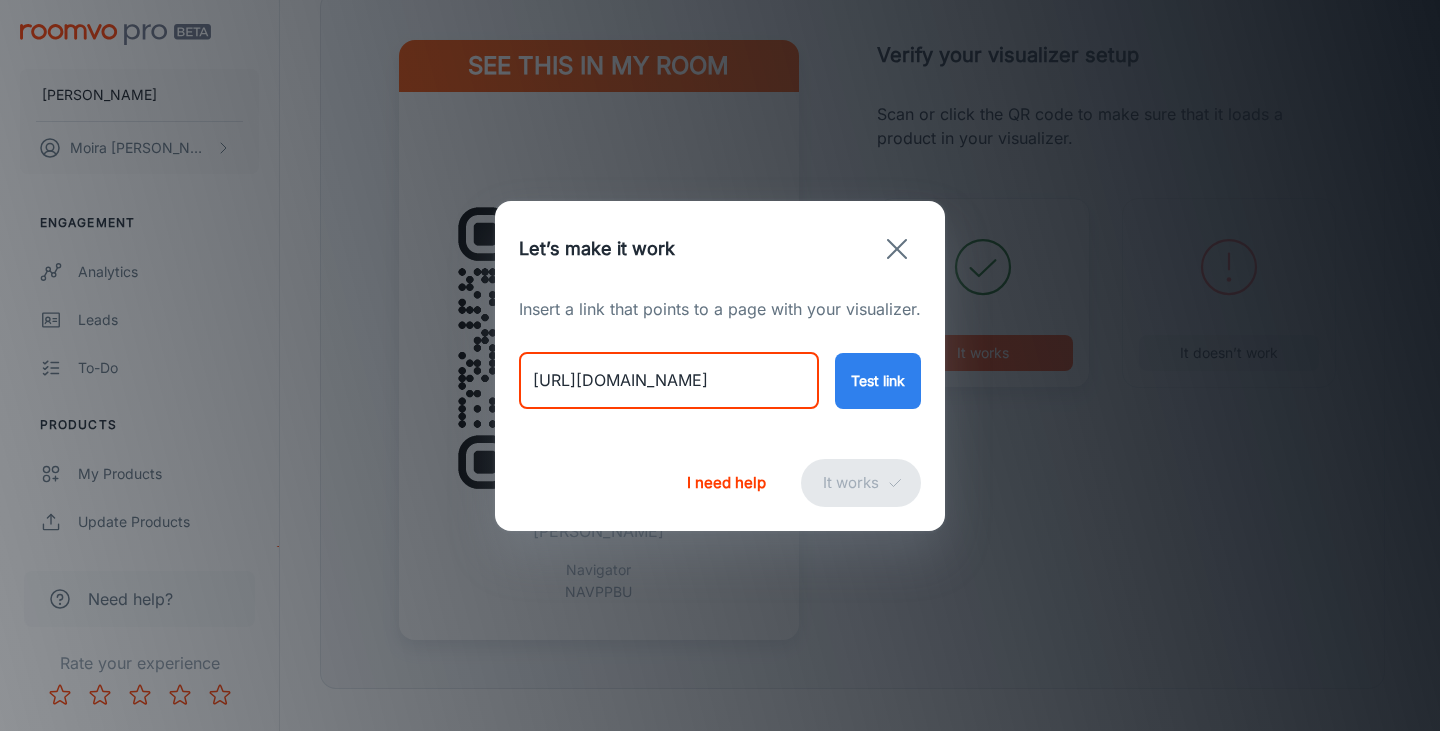 drag, startPoint x: 762, startPoint y: 376, endPoint x: 201, endPoint y: 367, distance: 561.0722 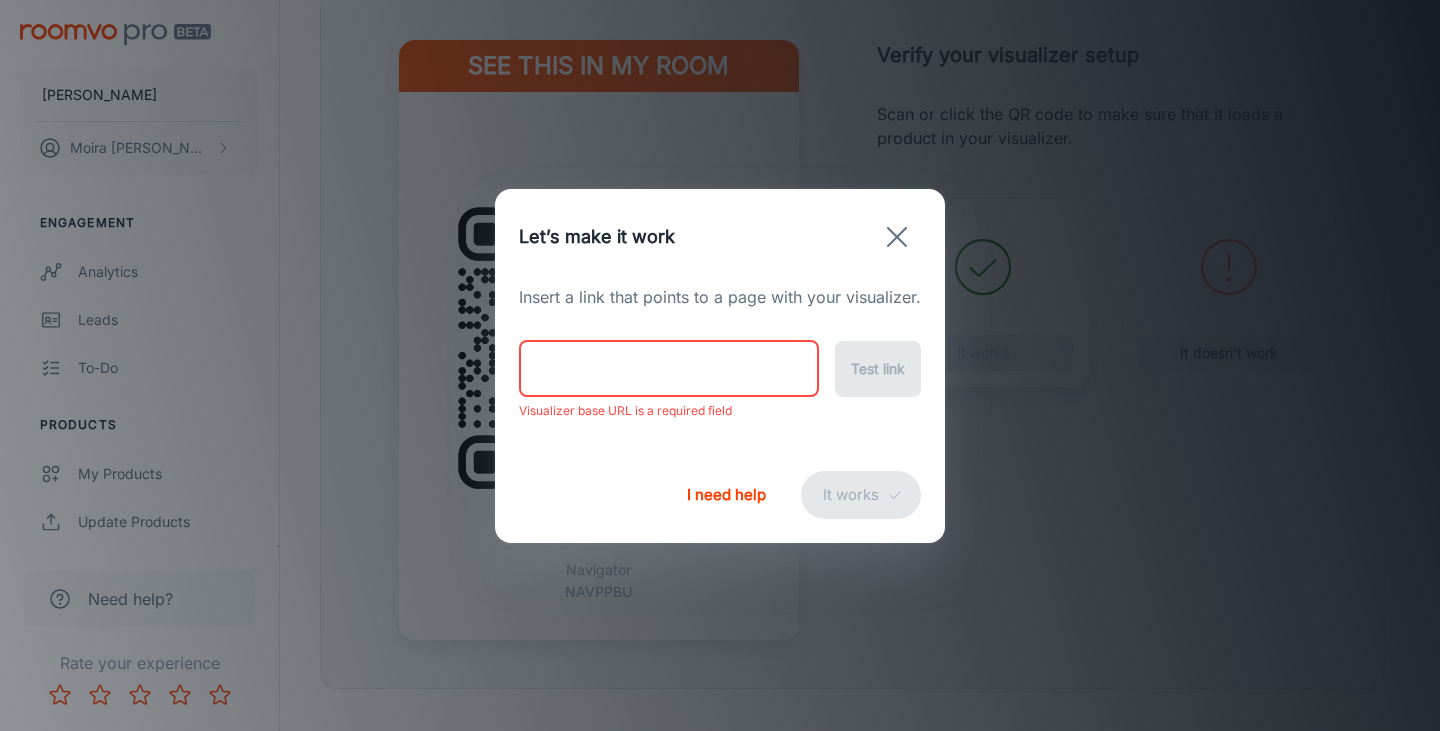 paste 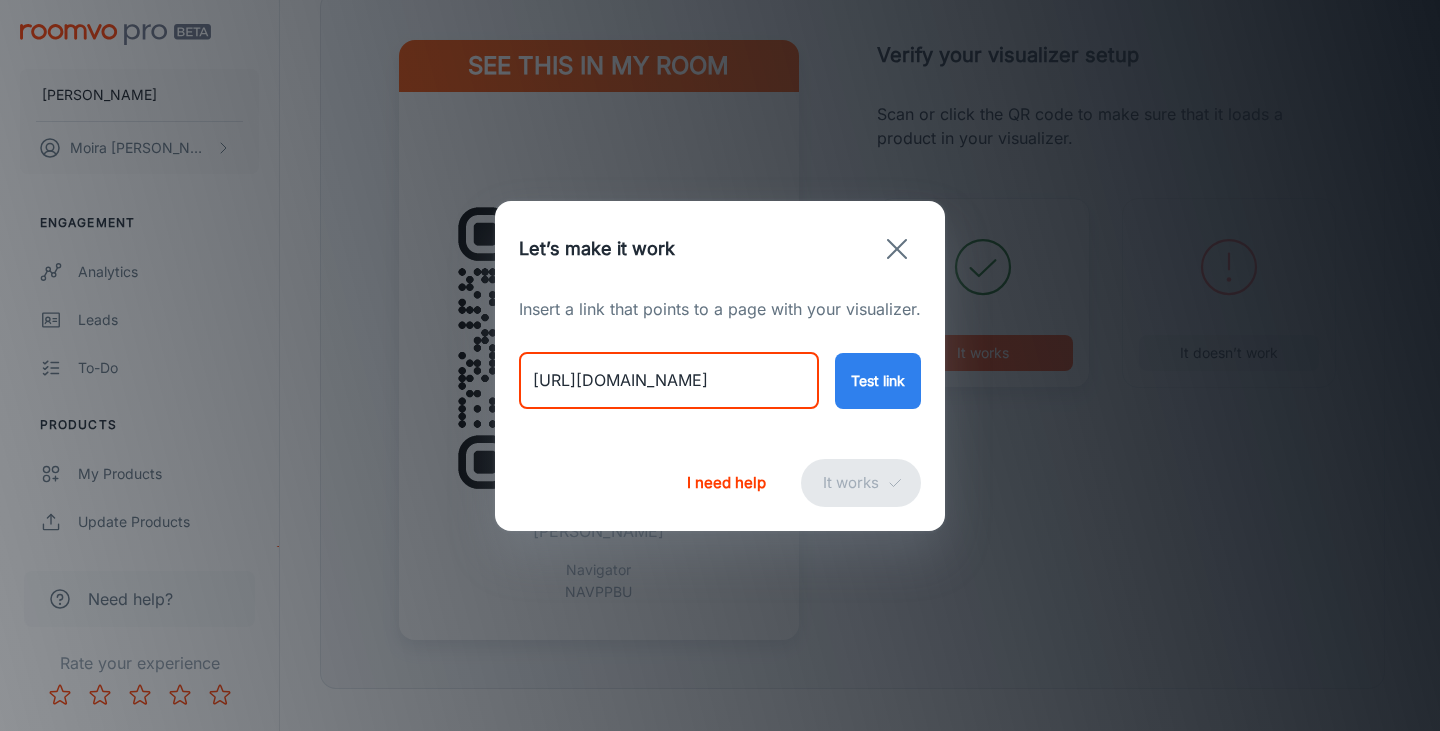 scroll, scrollTop: 0, scrollLeft: 78, axis: horizontal 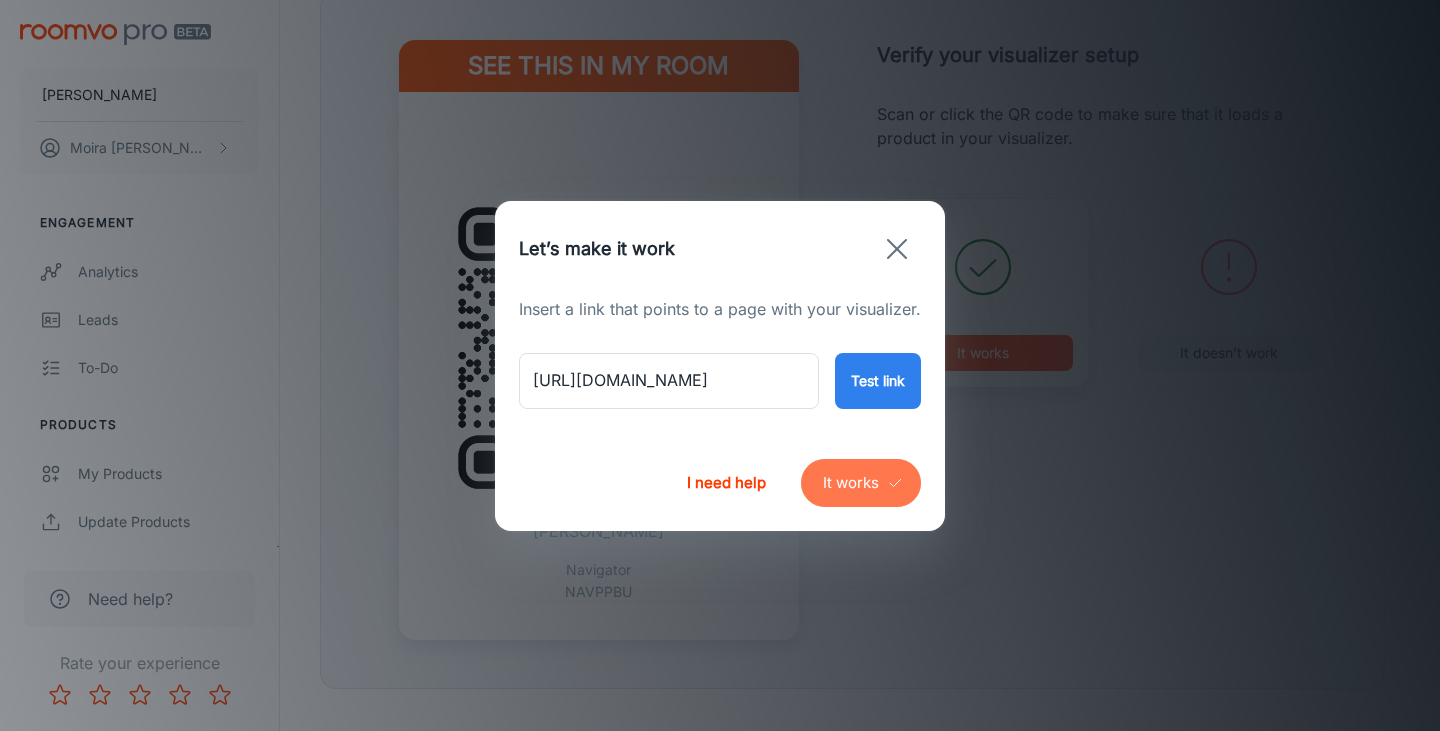 click on "It works" at bounding box center [861, 483] 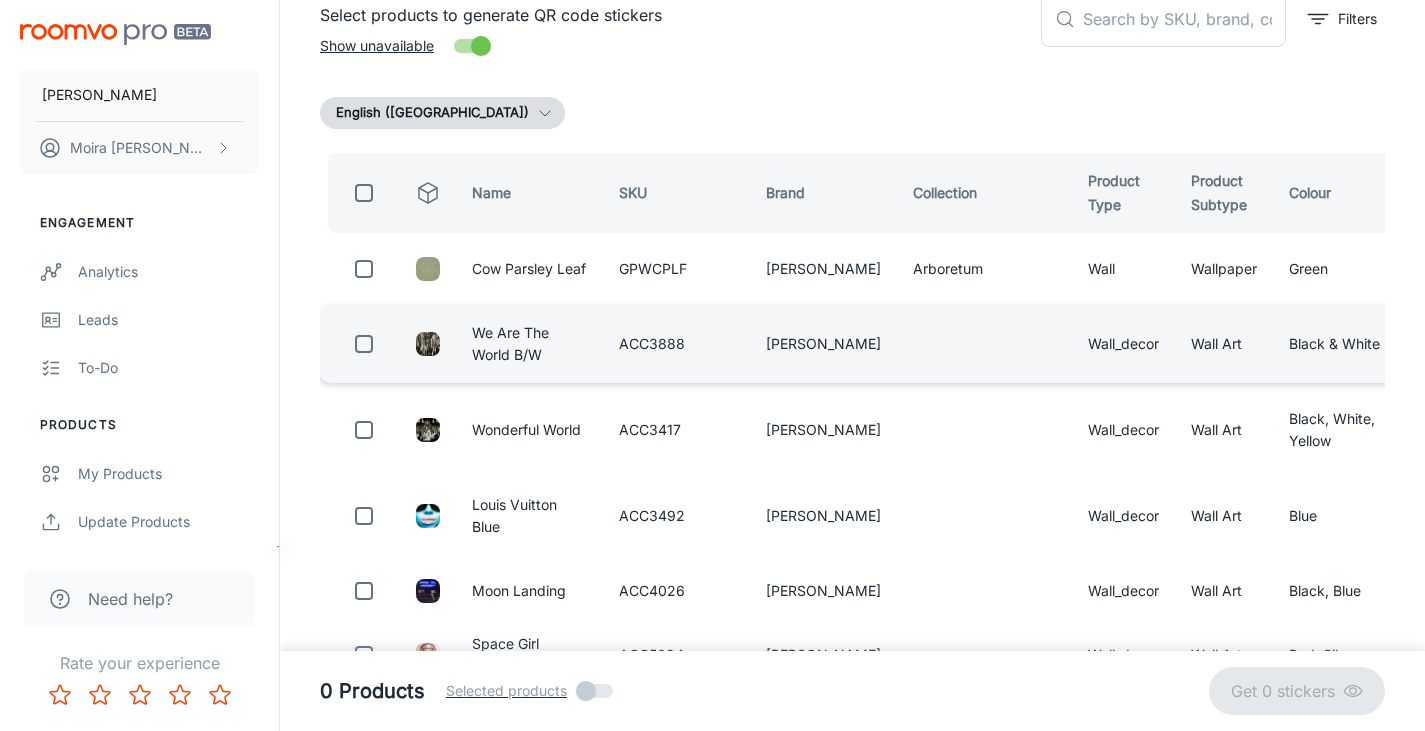 scroll, scrollTop: 143, scrollLeft: 0, axis: vertical 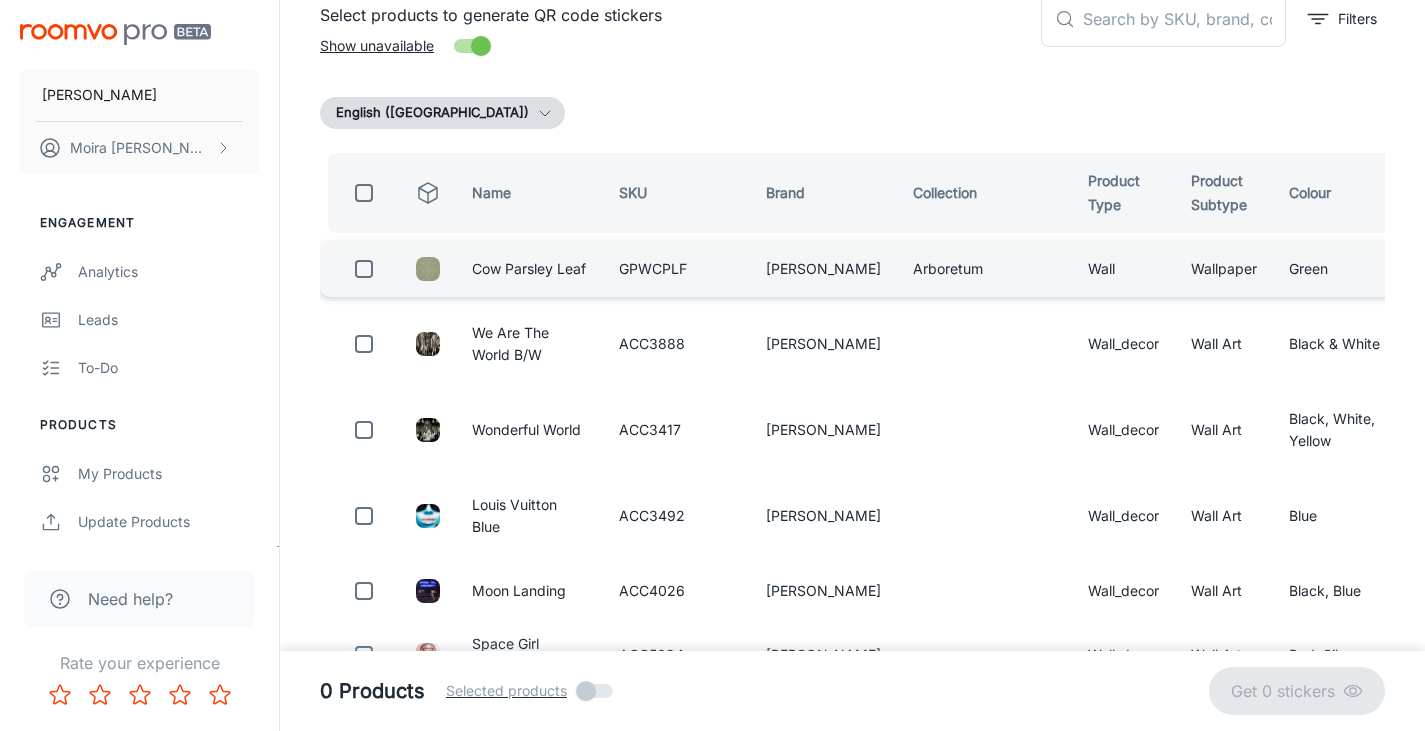 click at bounding box center (364, 269) 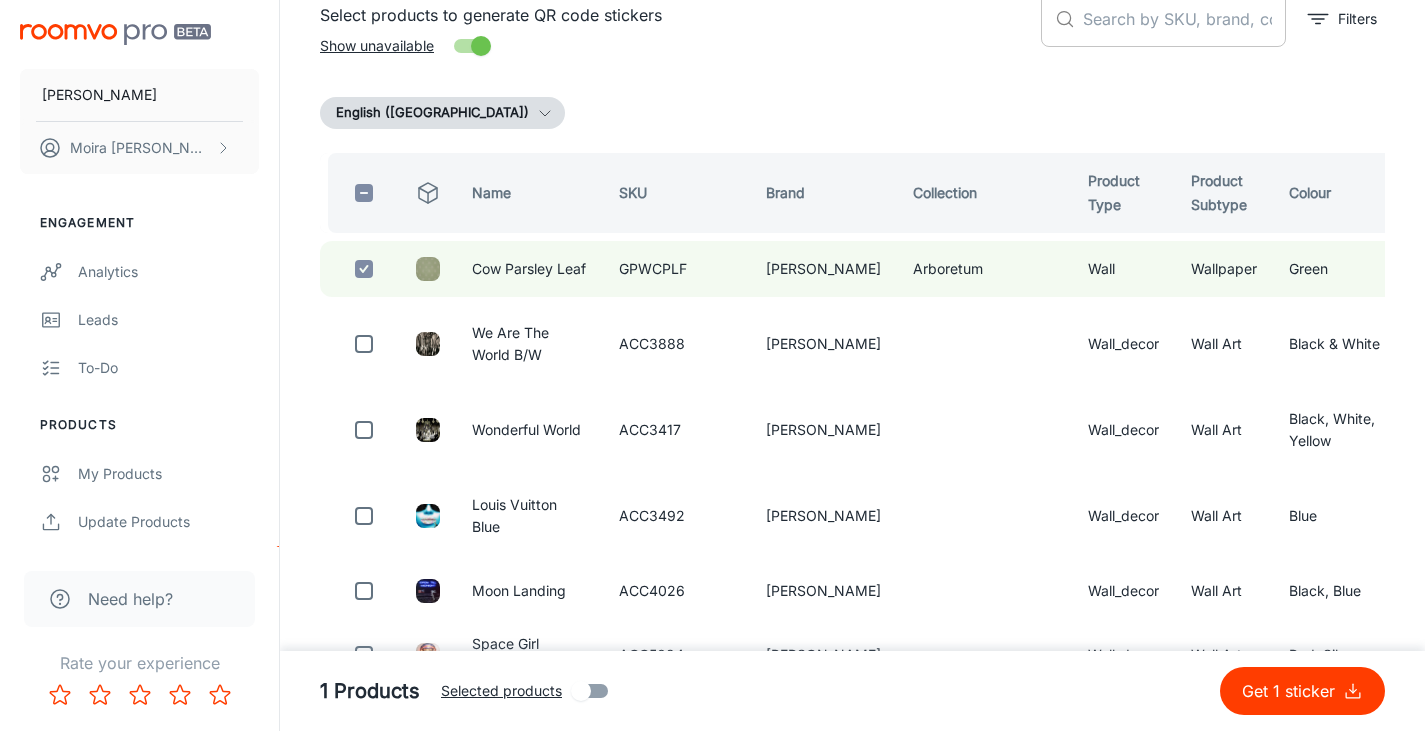 click at bounding box center [1184, 19] 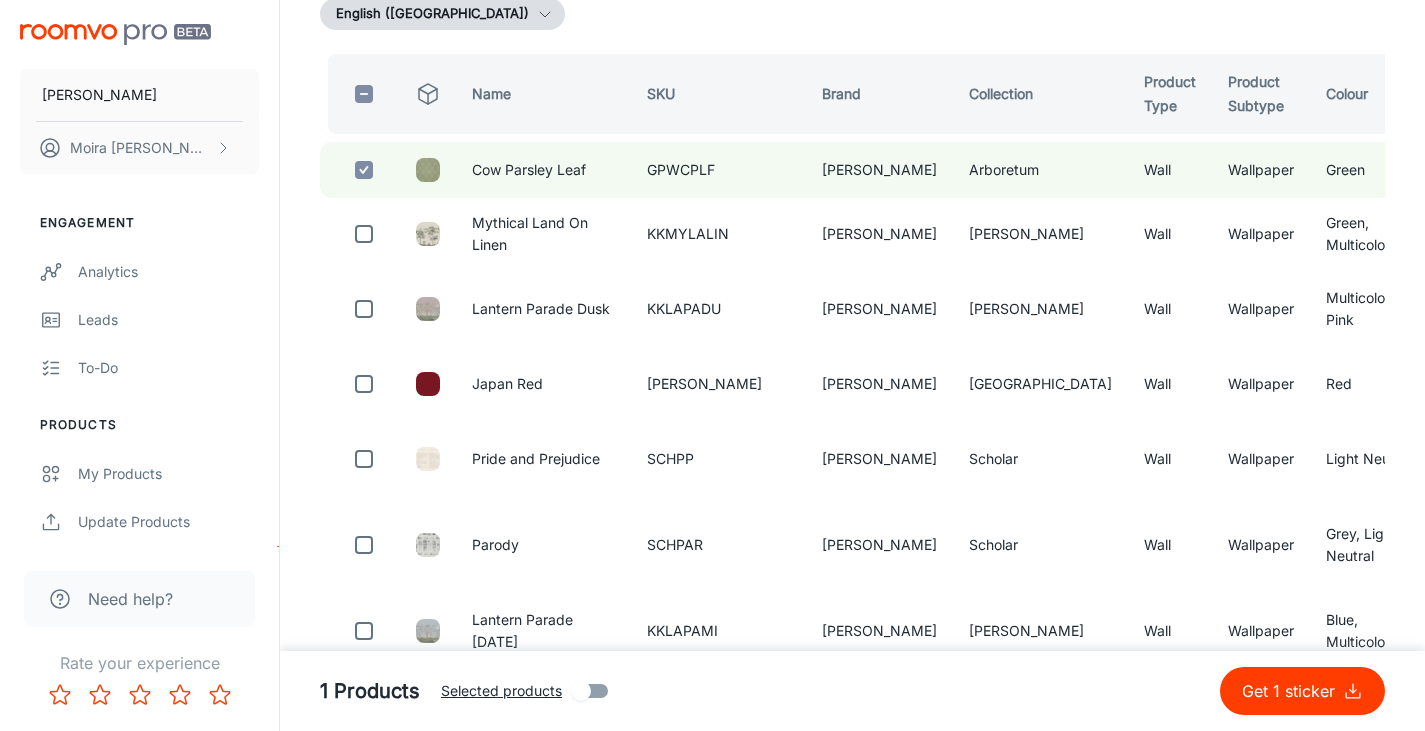 scroll, scrollTop: 243, scrollLeft: 0, axis: vertical 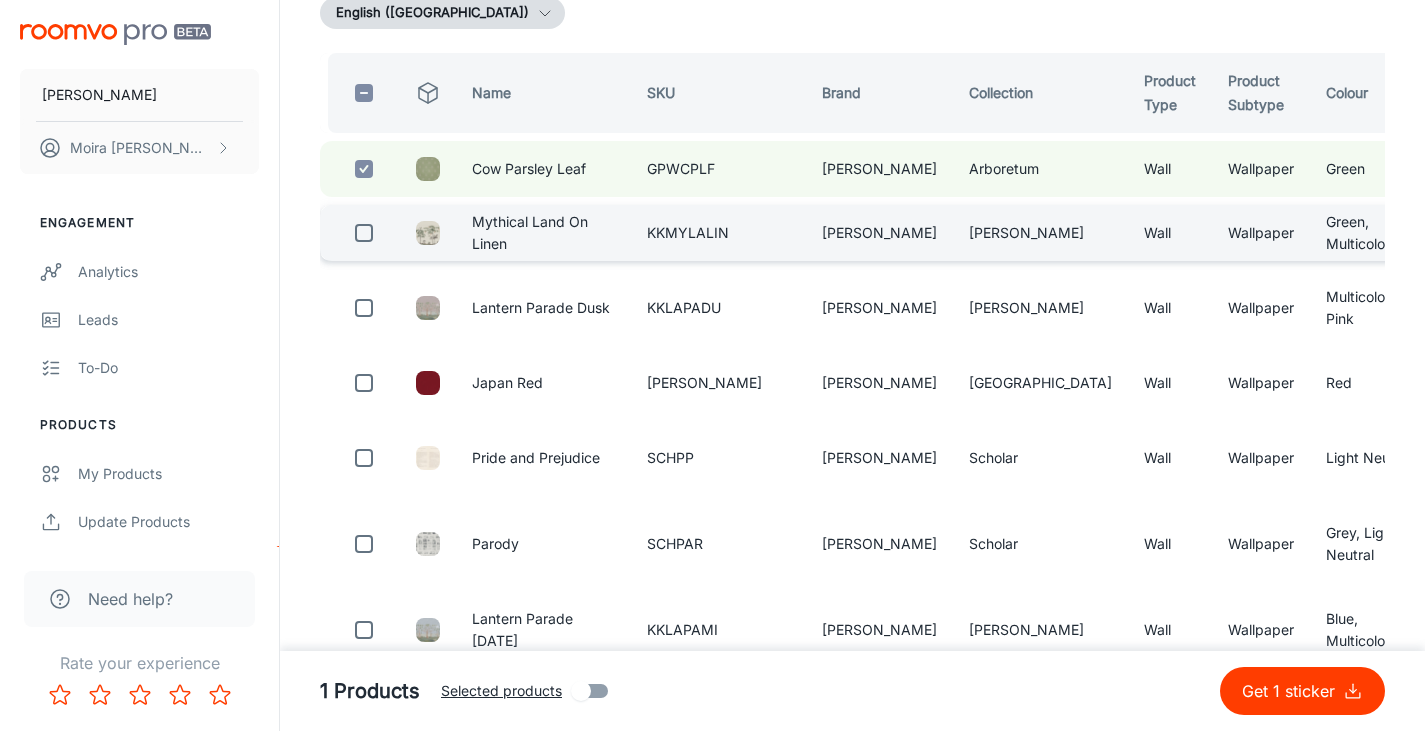 type on "wallpaper" 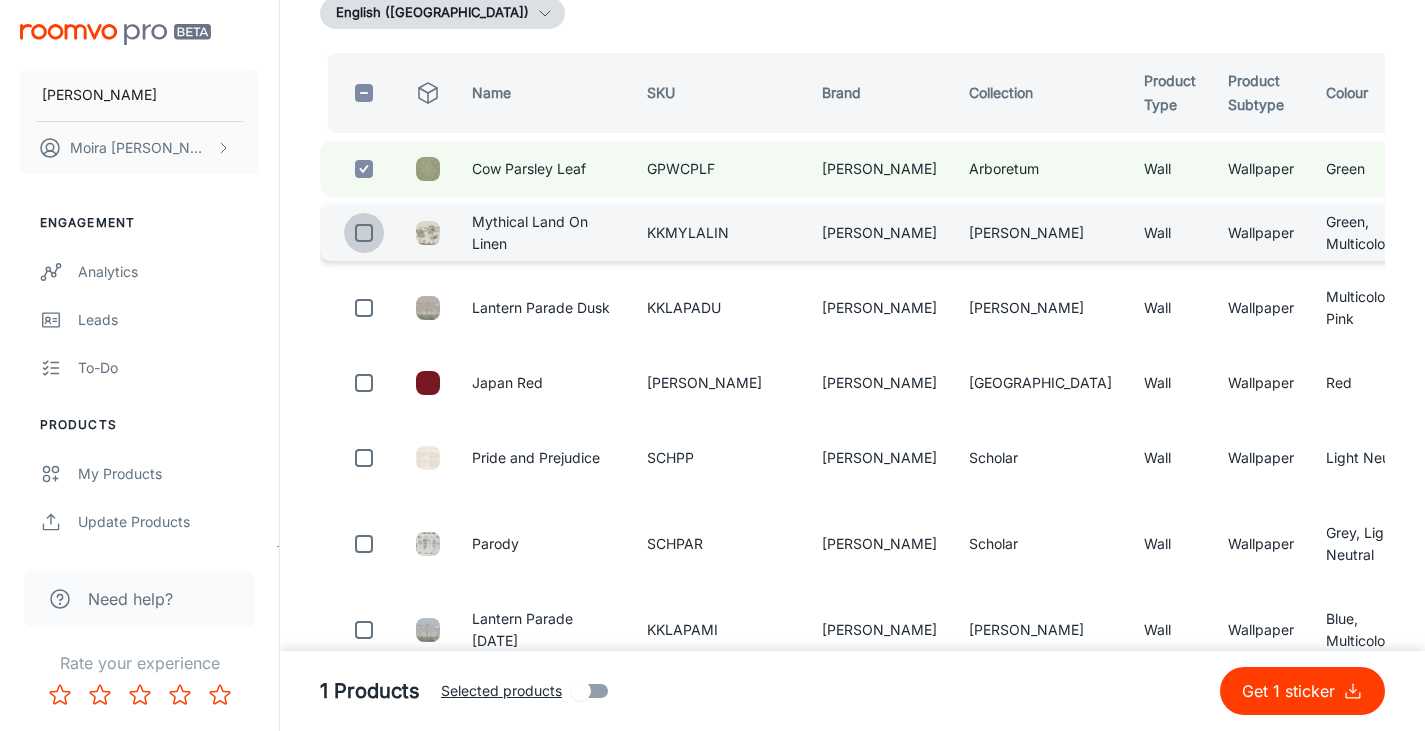 click at bounding box center [364, 233] 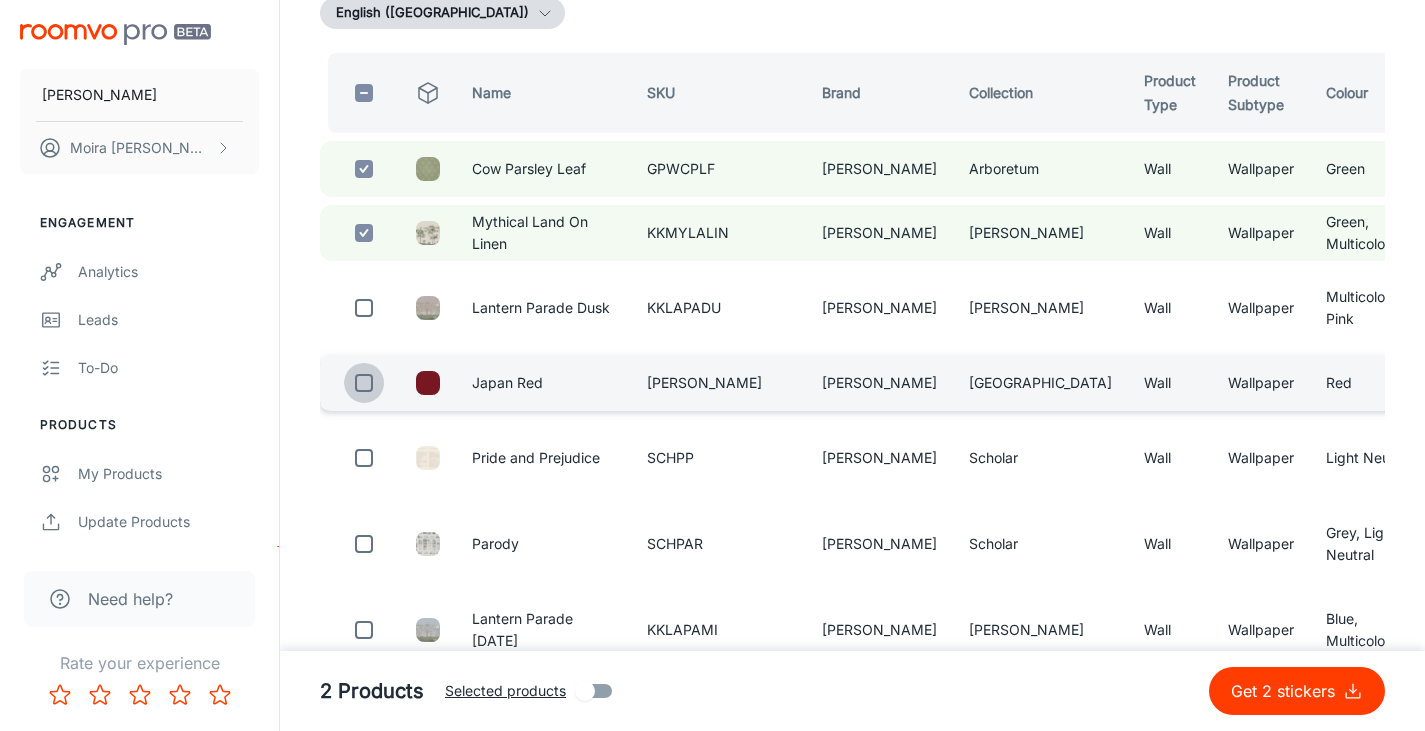 click at bounding box center (364, 383) 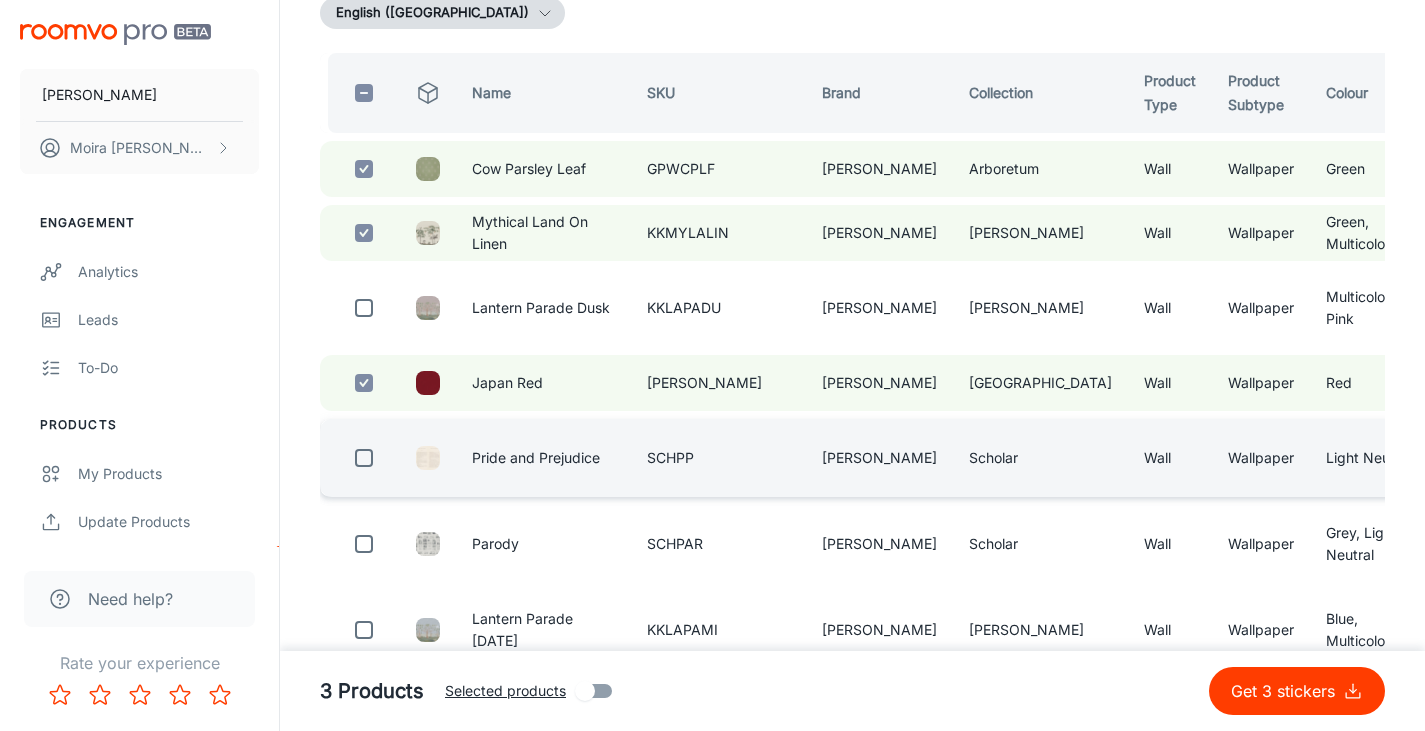 click at bounding box center (364, 458) 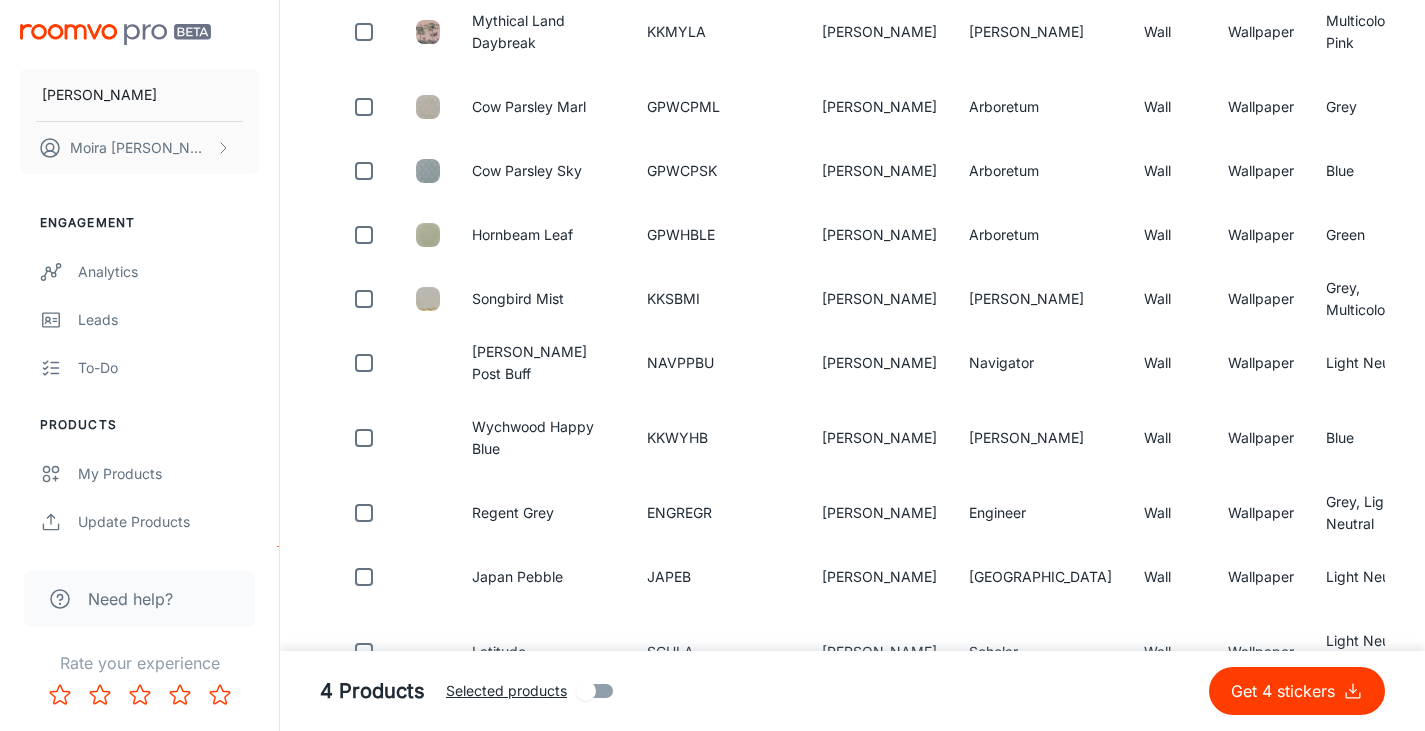 scroll, scrollTop: 1088, scrollLeft: 0, axis: vertical 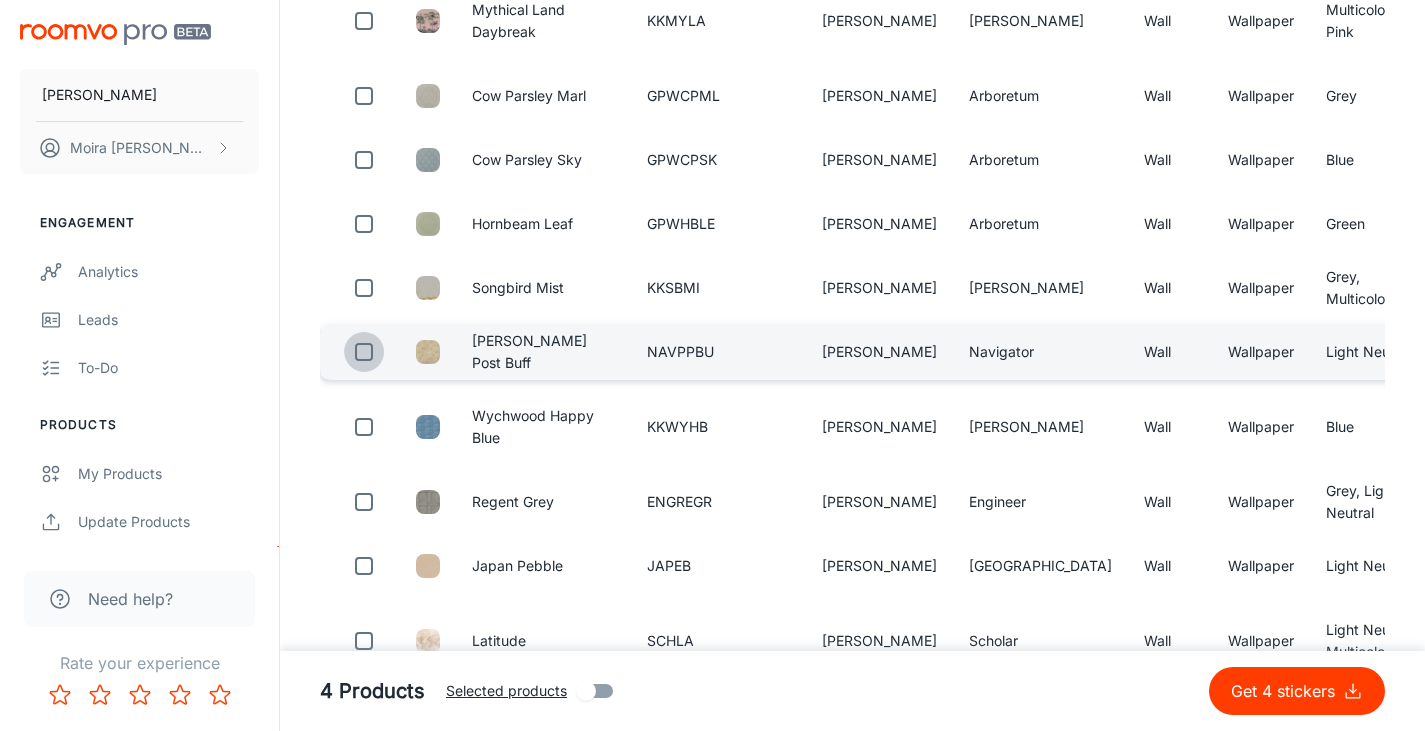 click at bounding box center [364, 352] 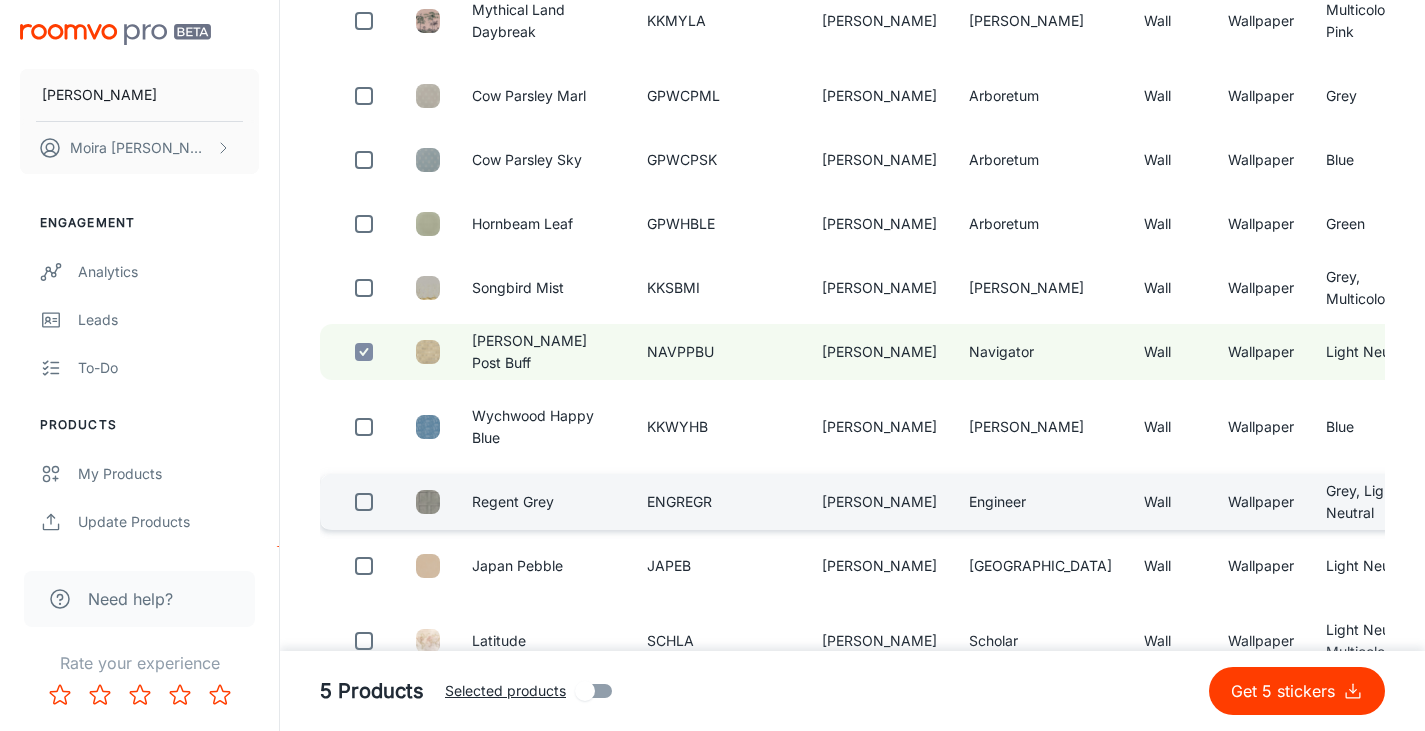 click at bounding box center [364, 502] 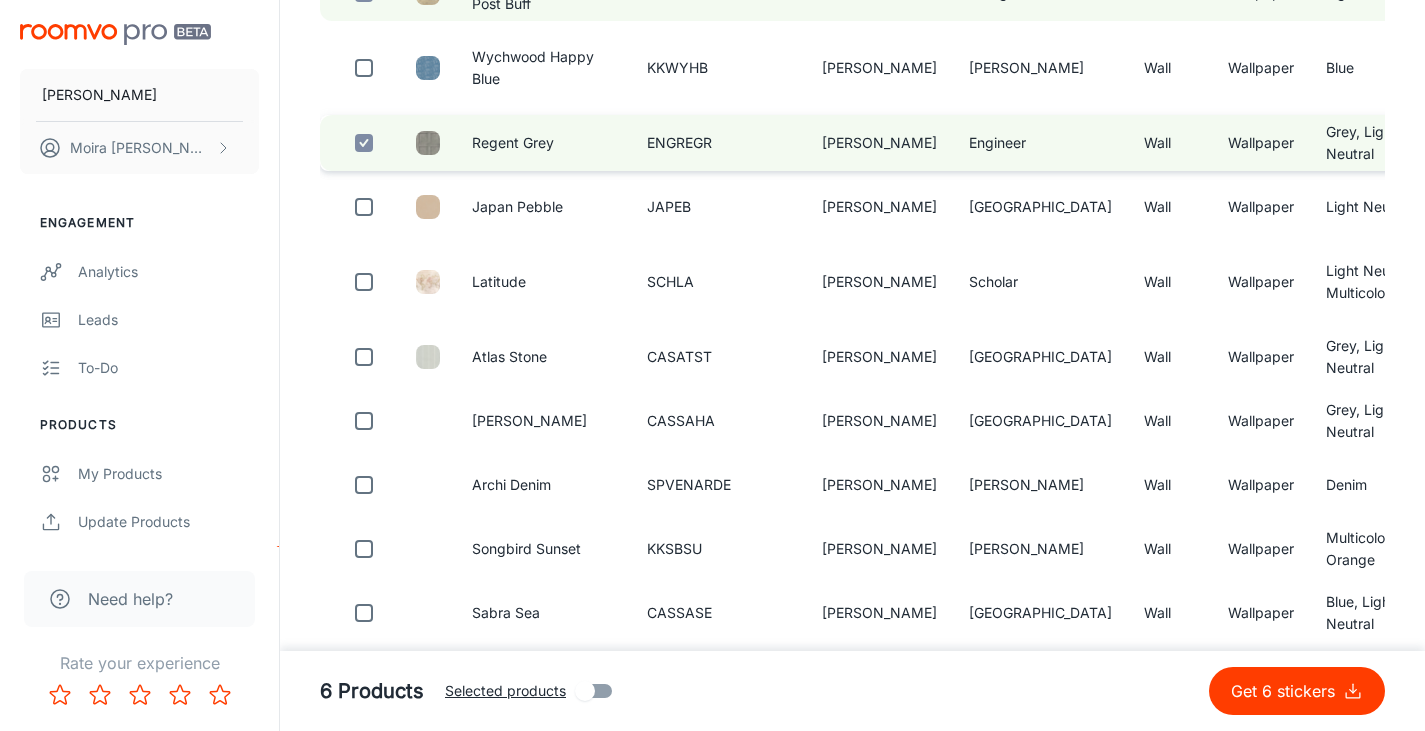 scroll, scrollTop: 1447, scrollLeft: 0, axis: vertical 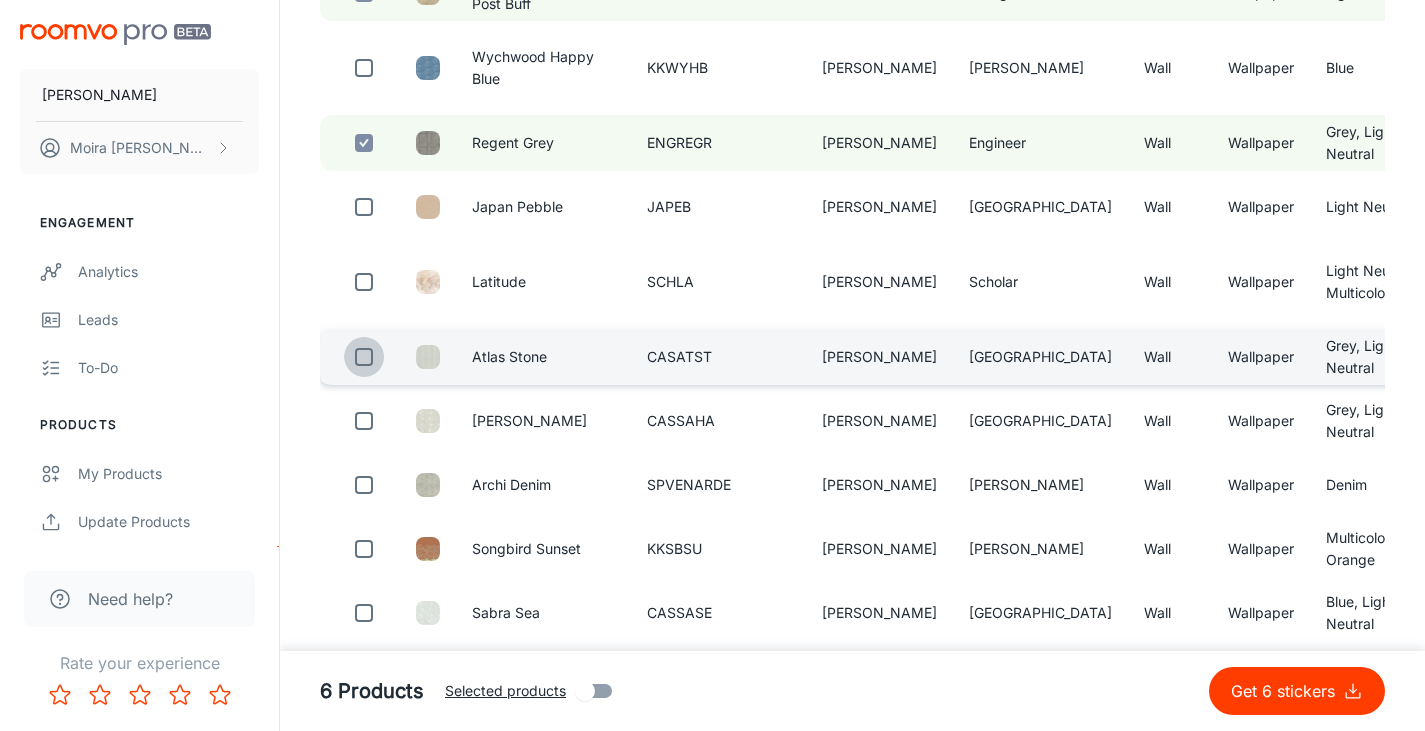 click at bounding box center [364, 357] 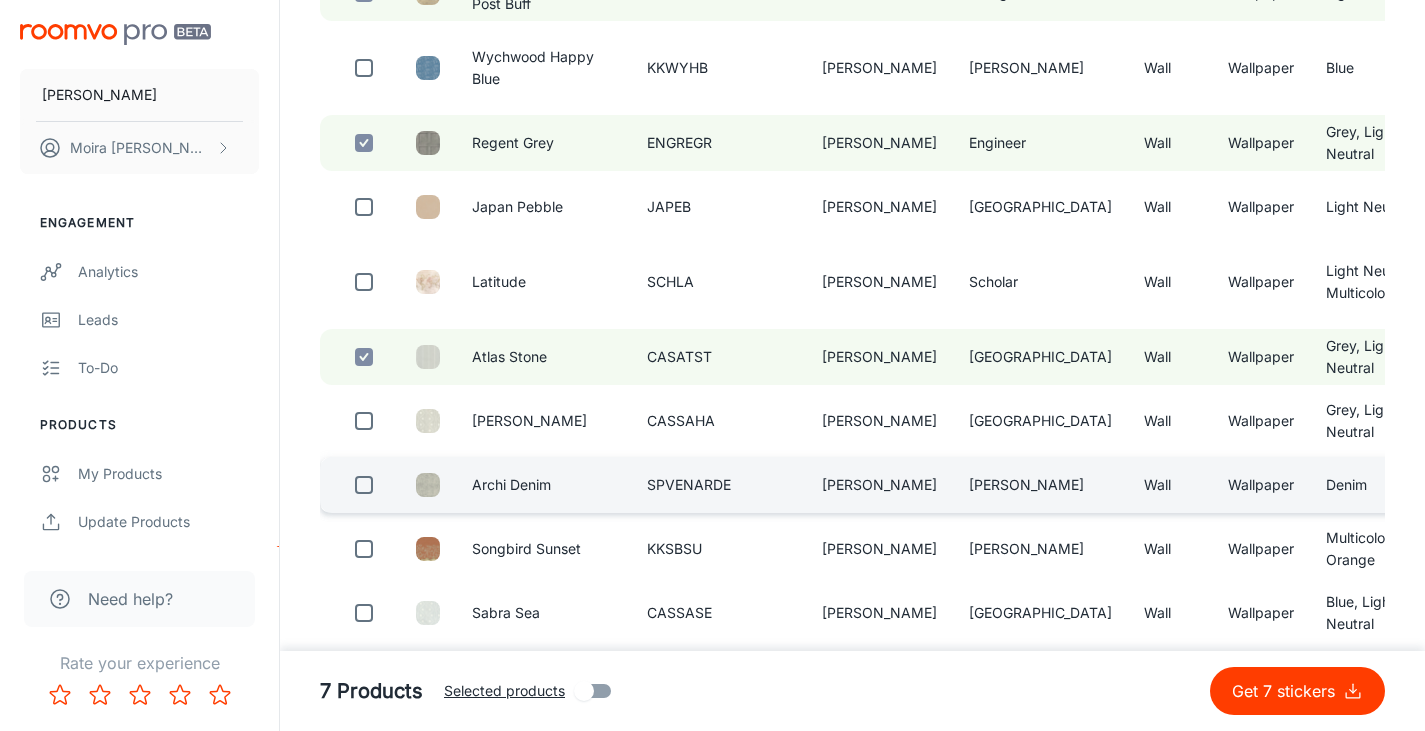 click at bounding box center [364, 485] 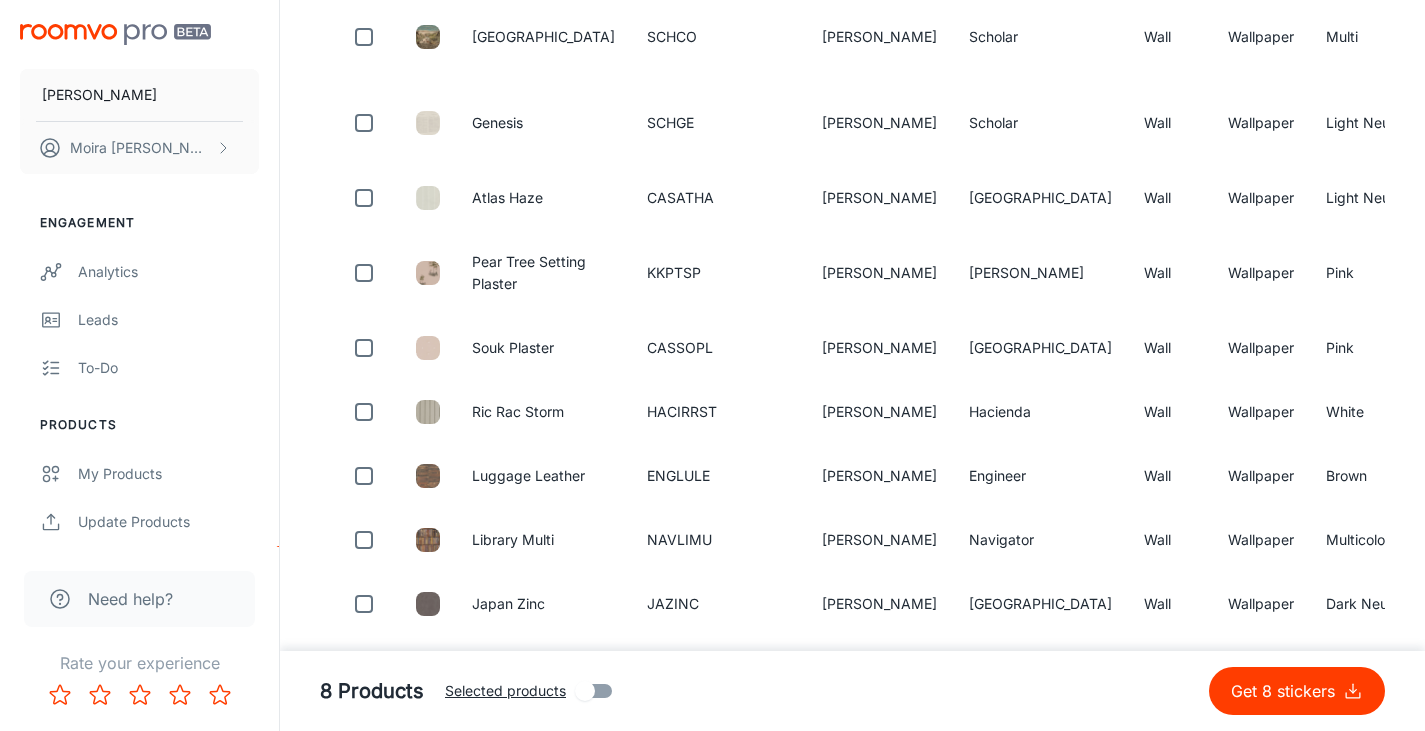 scroll, scrollTop: 3008, scrollLeft: 0, axis: vertical 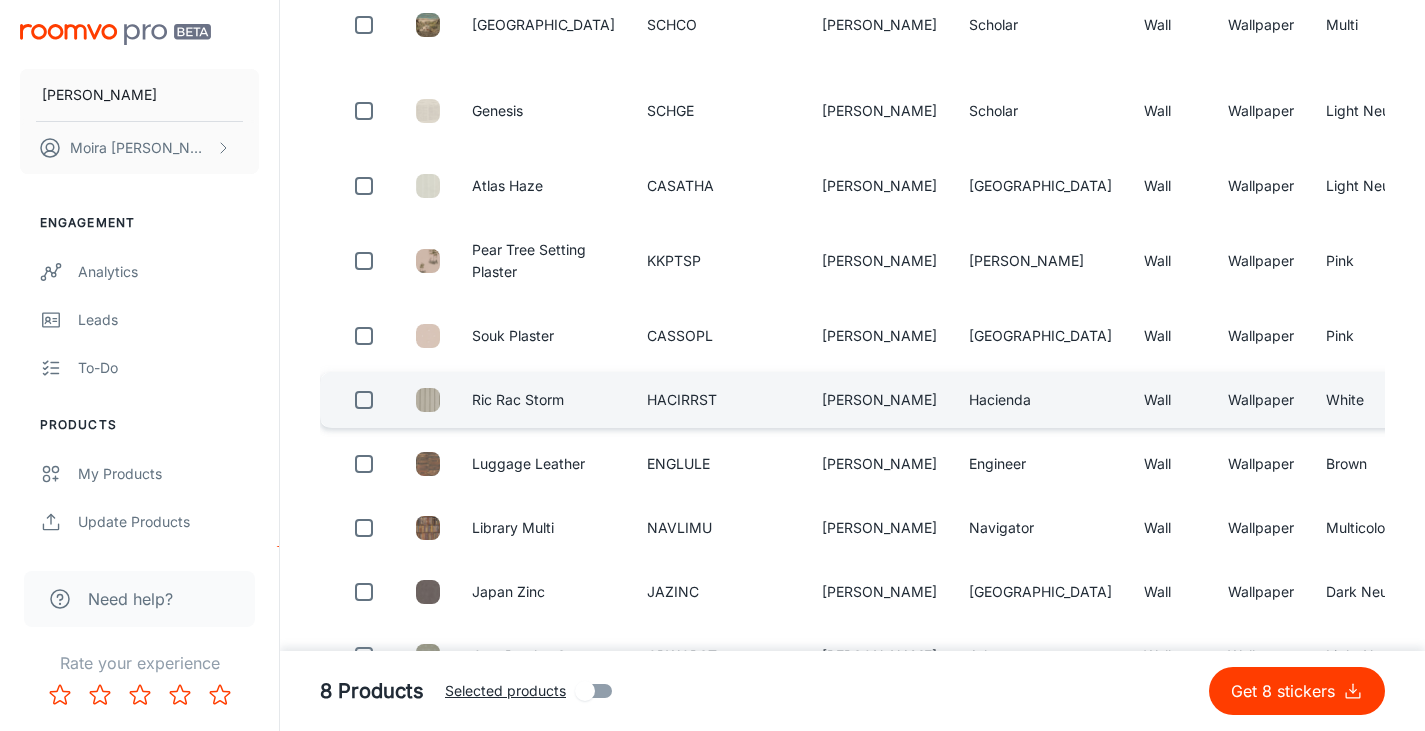 click at bounding box center [364, 400] 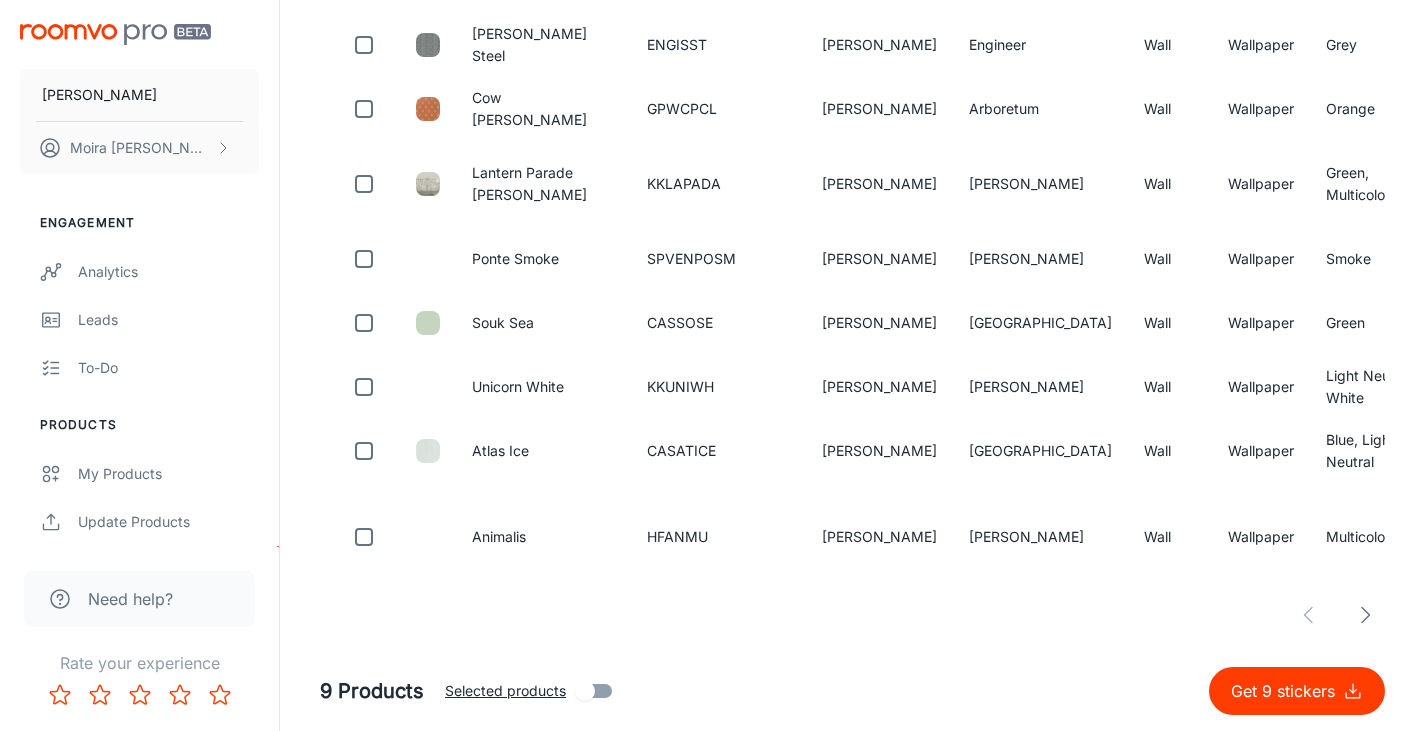 scroll, scrollTop: 6819, scrollLeft: 0, axis: vertical 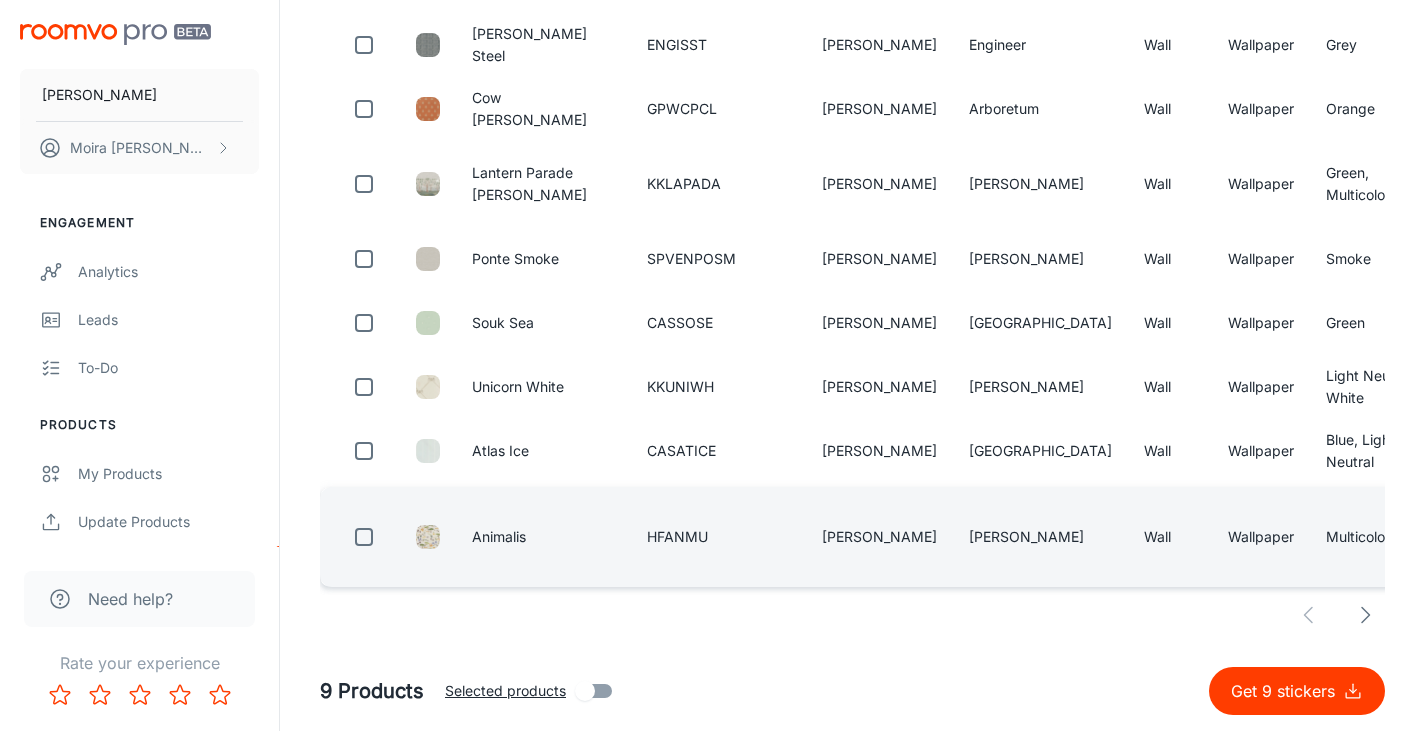 click at bounding box center (364, 537) 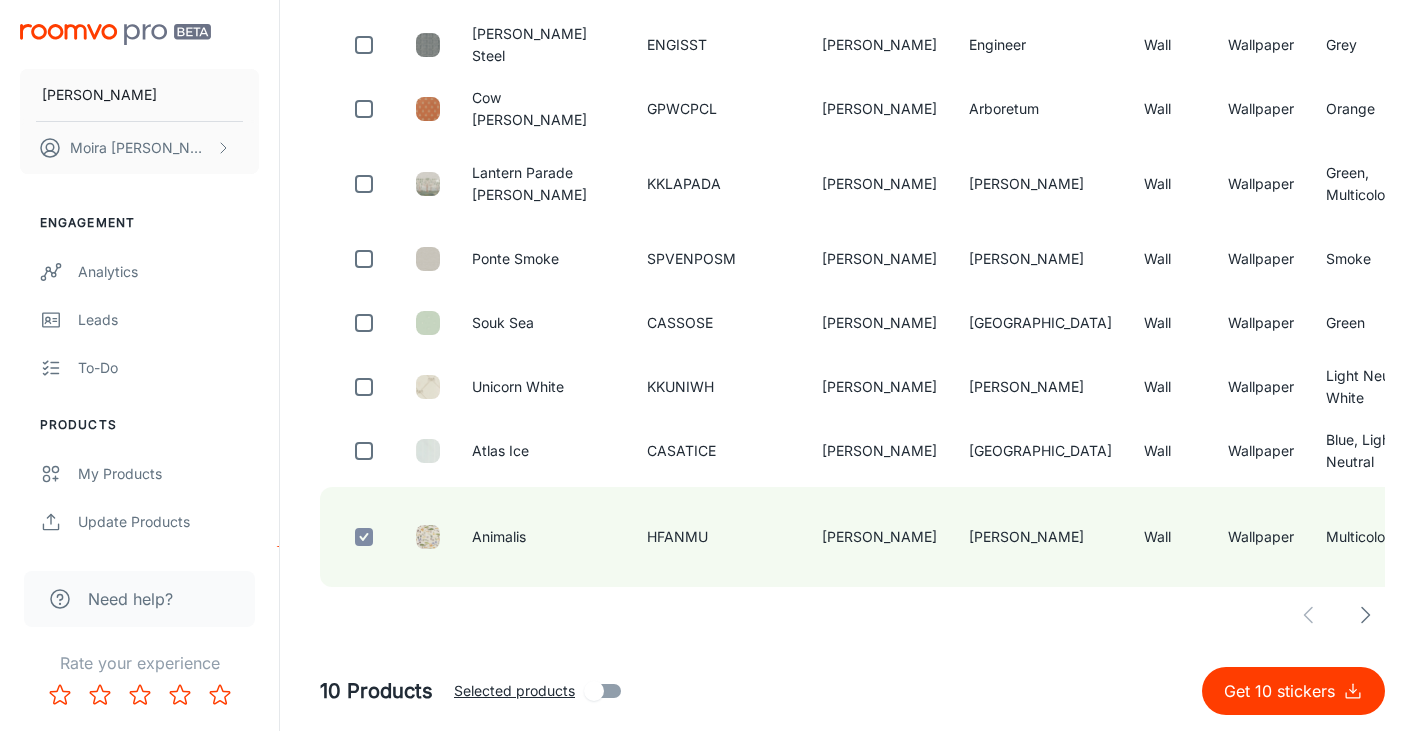 click on "Get 10 stickers" at bounding box center [1283, 691] 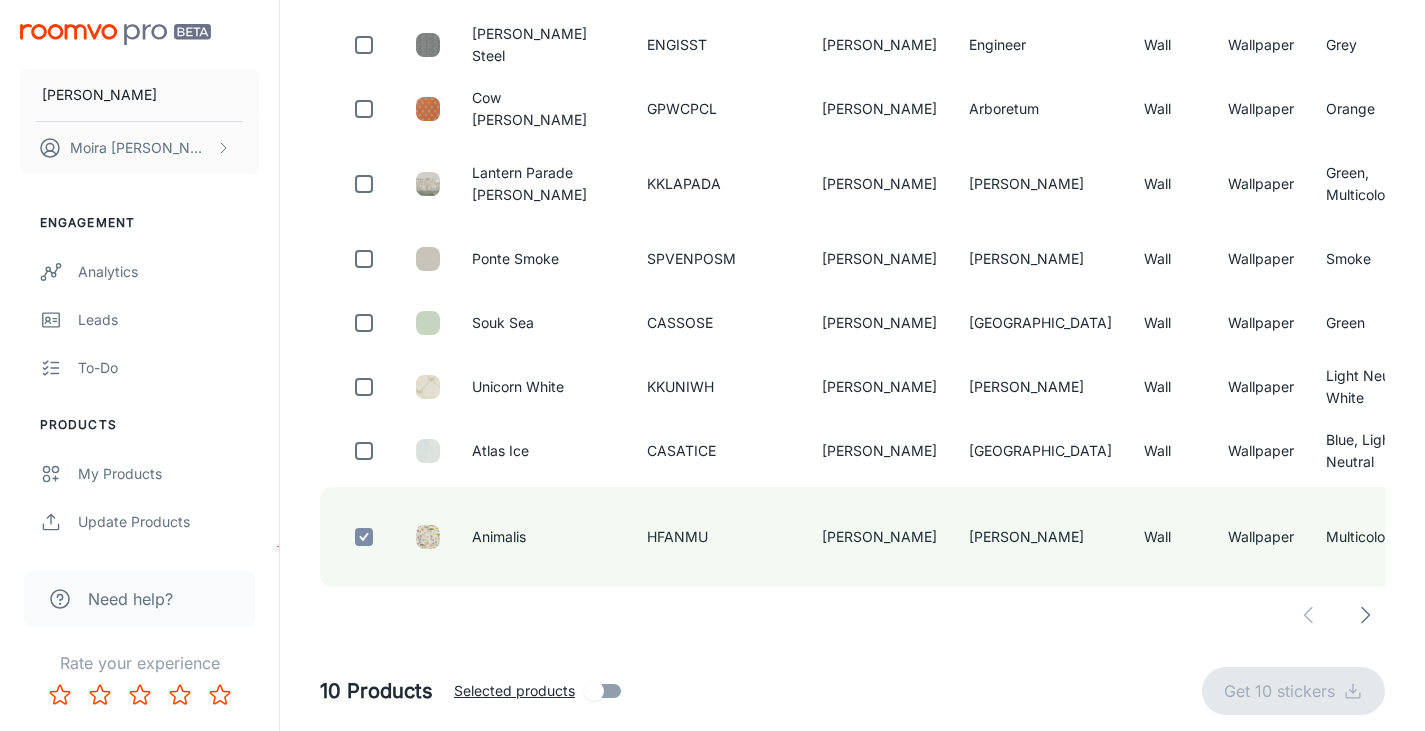checkbox on "false" 